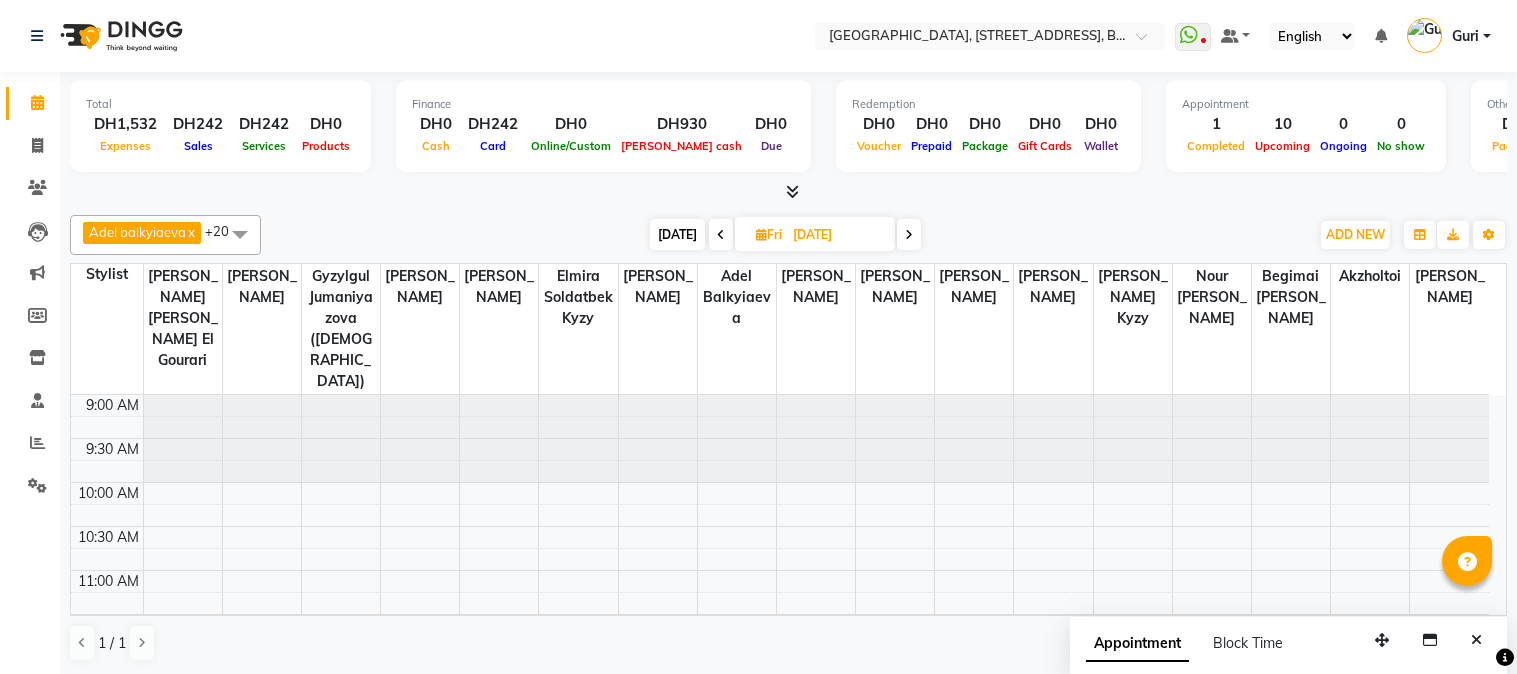 scroll, scrollTop: 0, scrollLeft: 0, axis: both 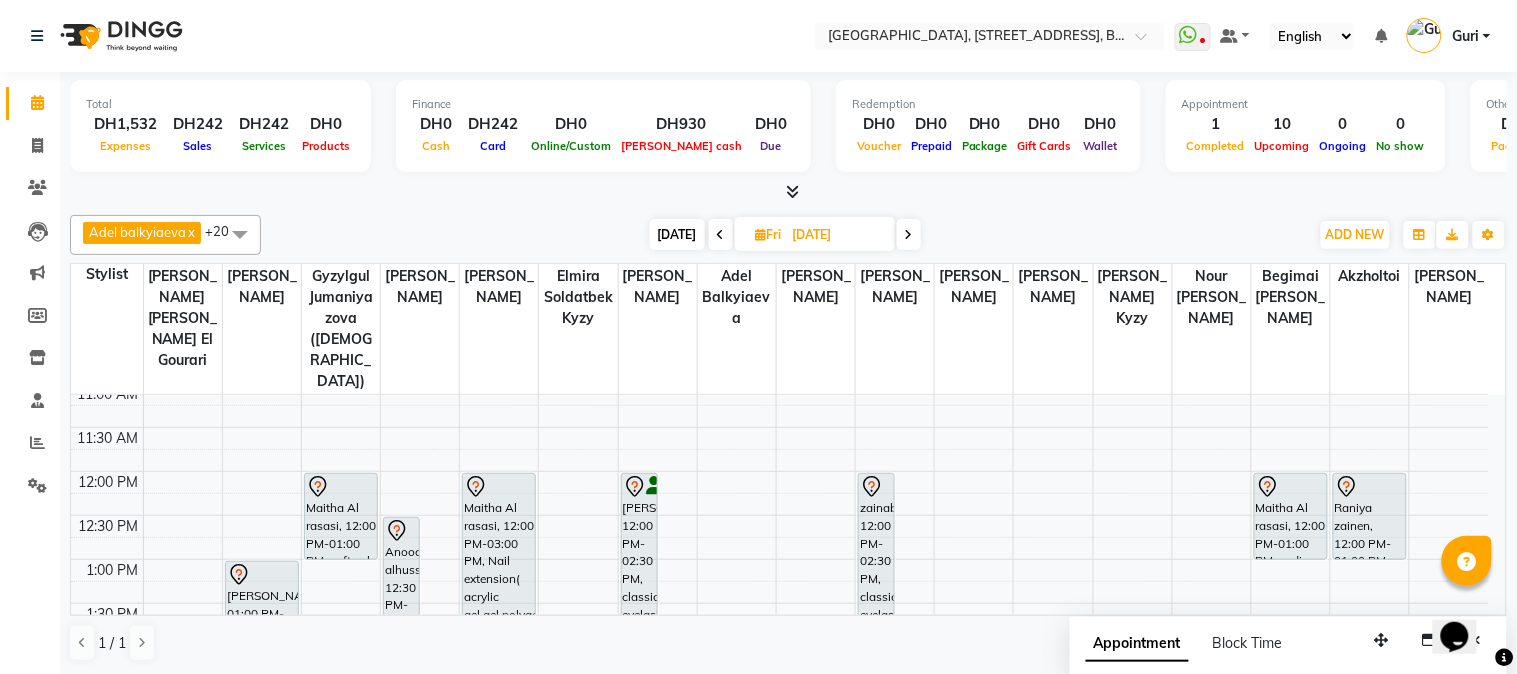 click at bounding box center [909, 235] 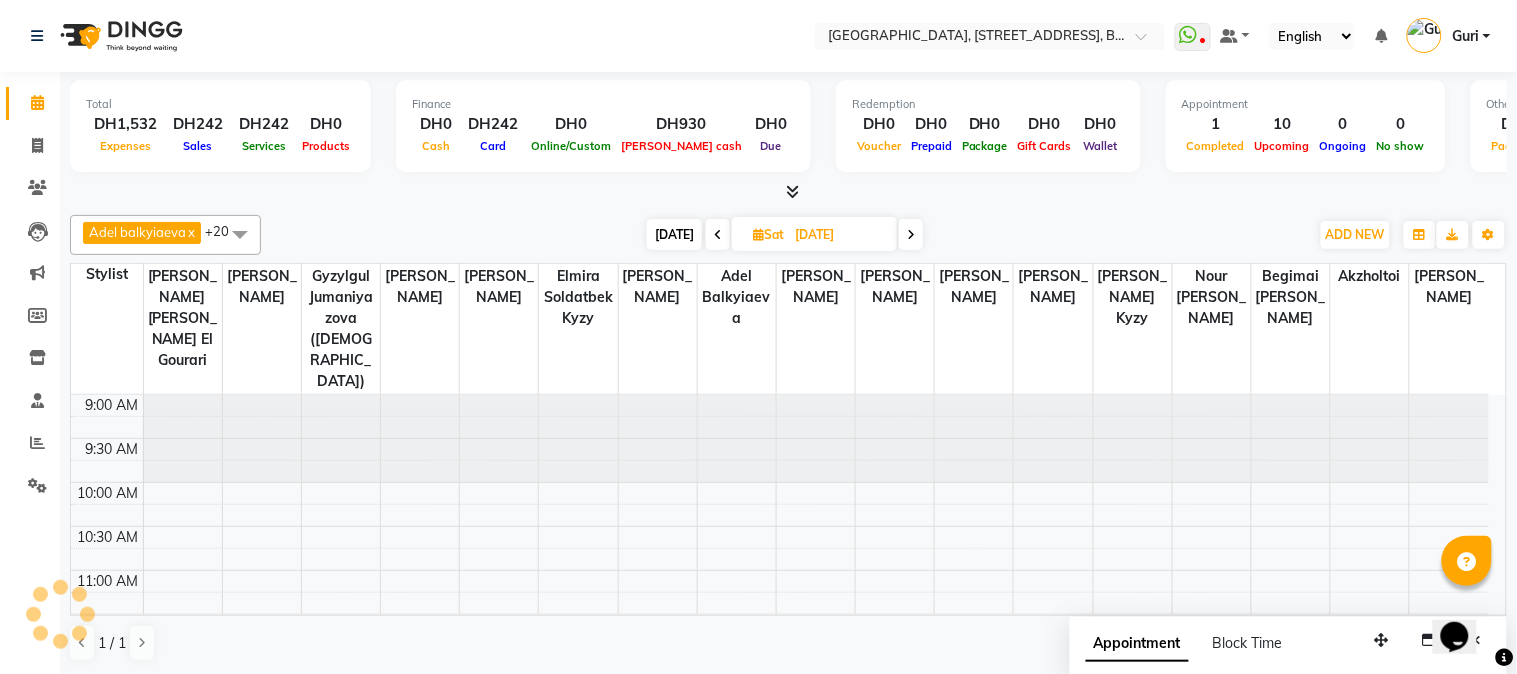 scroll, scrollTop: 1063, scrollLeft: 0, axis: vertical 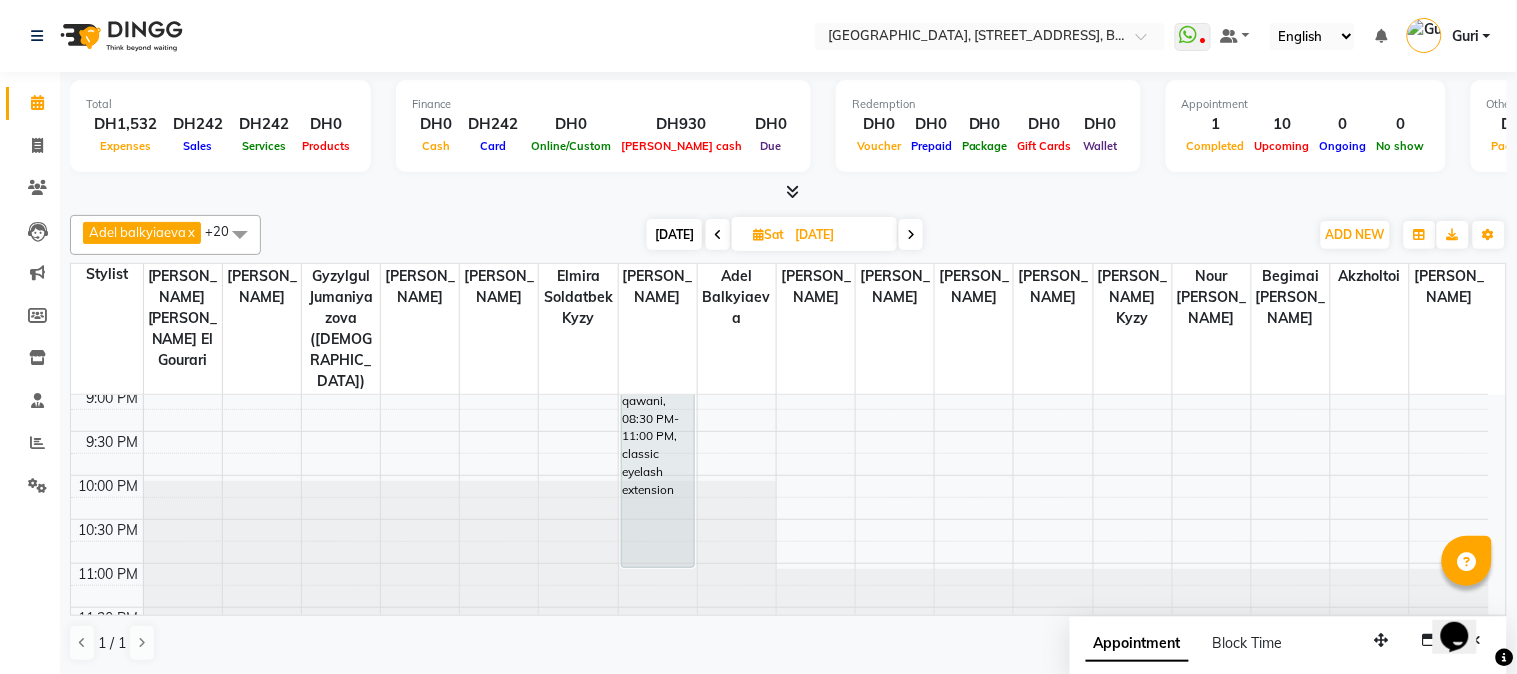 click on "Opens Chat This icon Opens the chat window." at bounding box center (1464, 601) 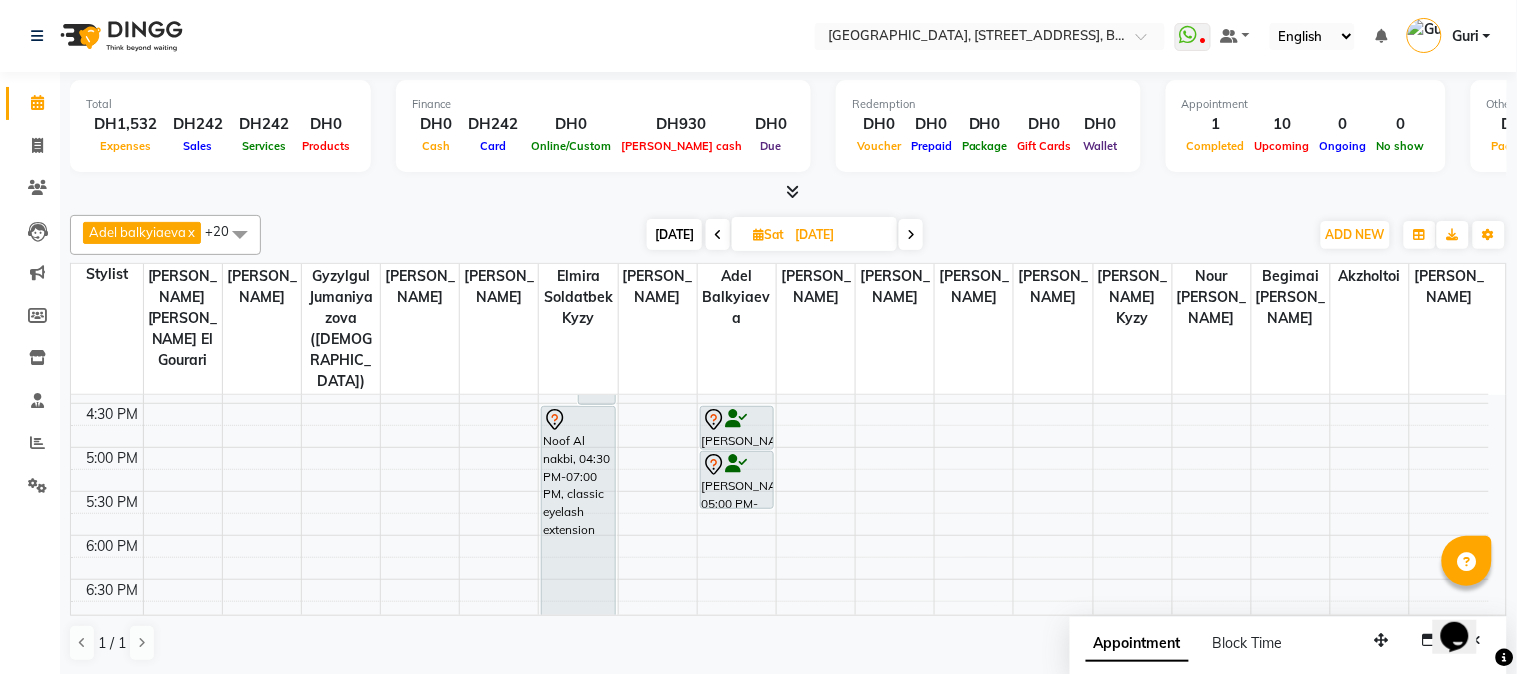 scroll, scrollTop: 618, scrollLeft: 0, axis: vertical 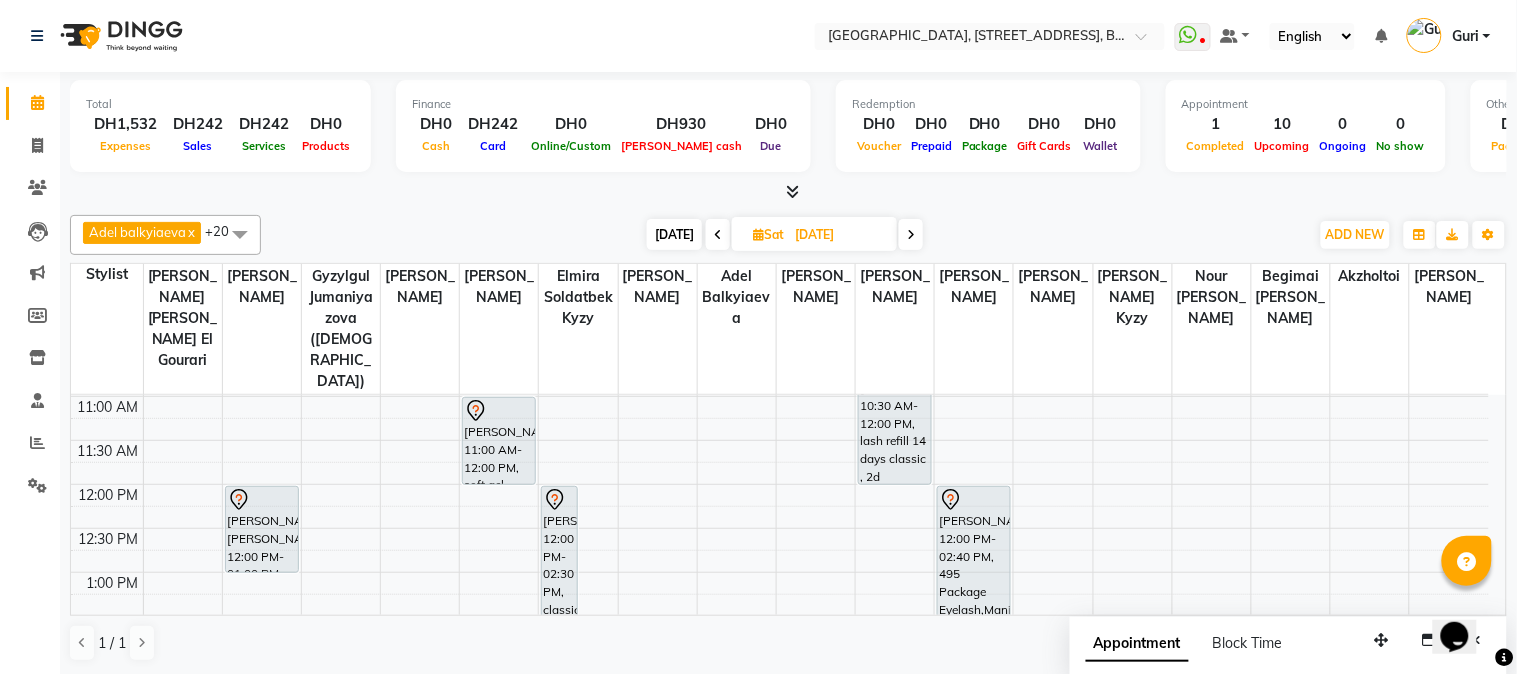 click on "Opens Chat This icon Opens the chat window." at bounding box center [1464, 601] 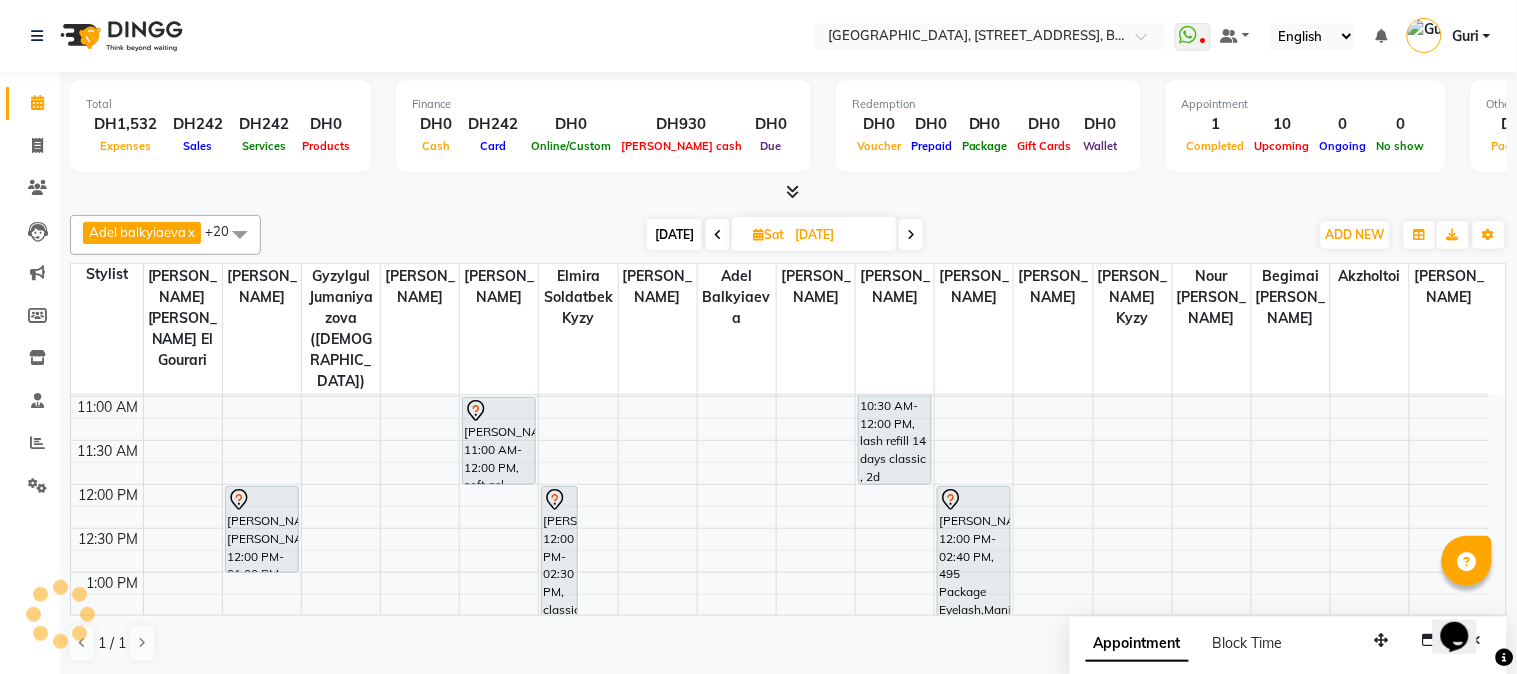 scroll, scrollTop: 403, scrollLeft: 0, axis: vertical 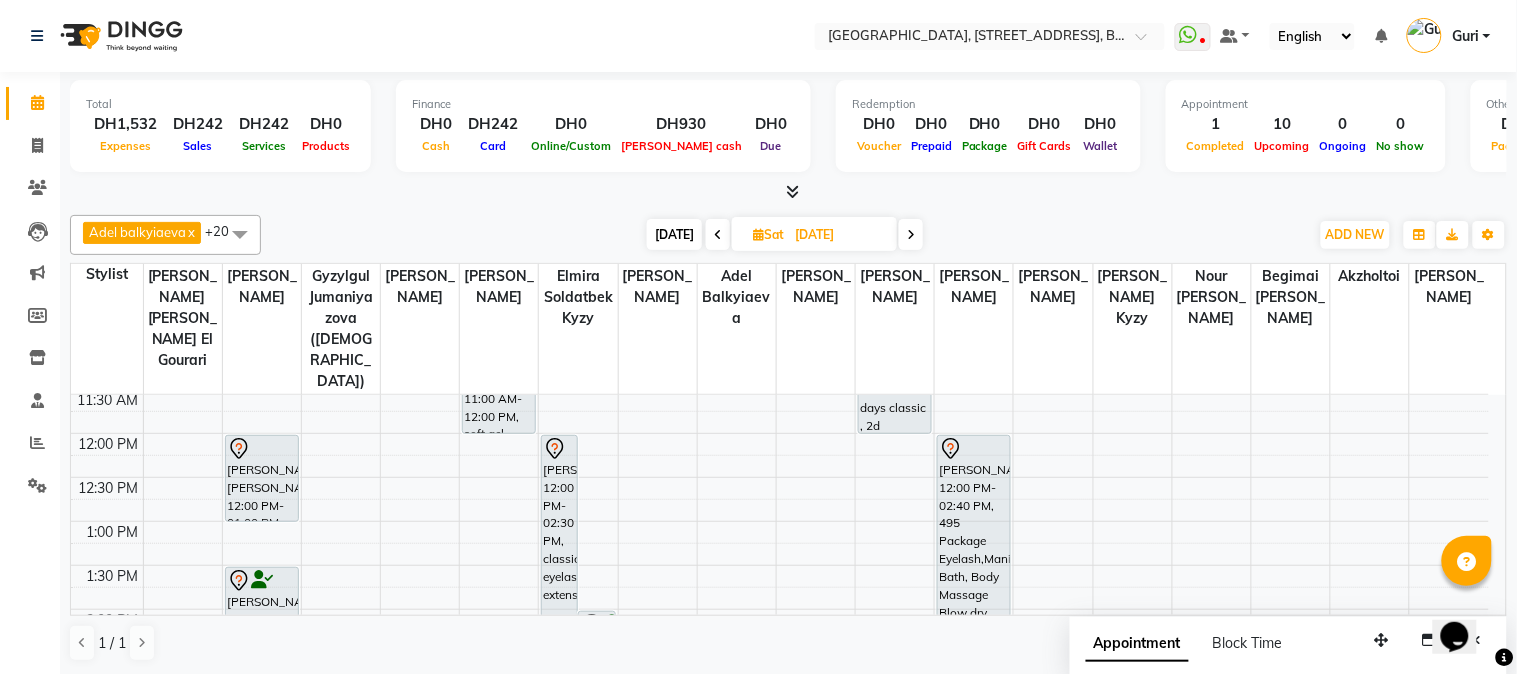 click at bounding box center (718, 235) 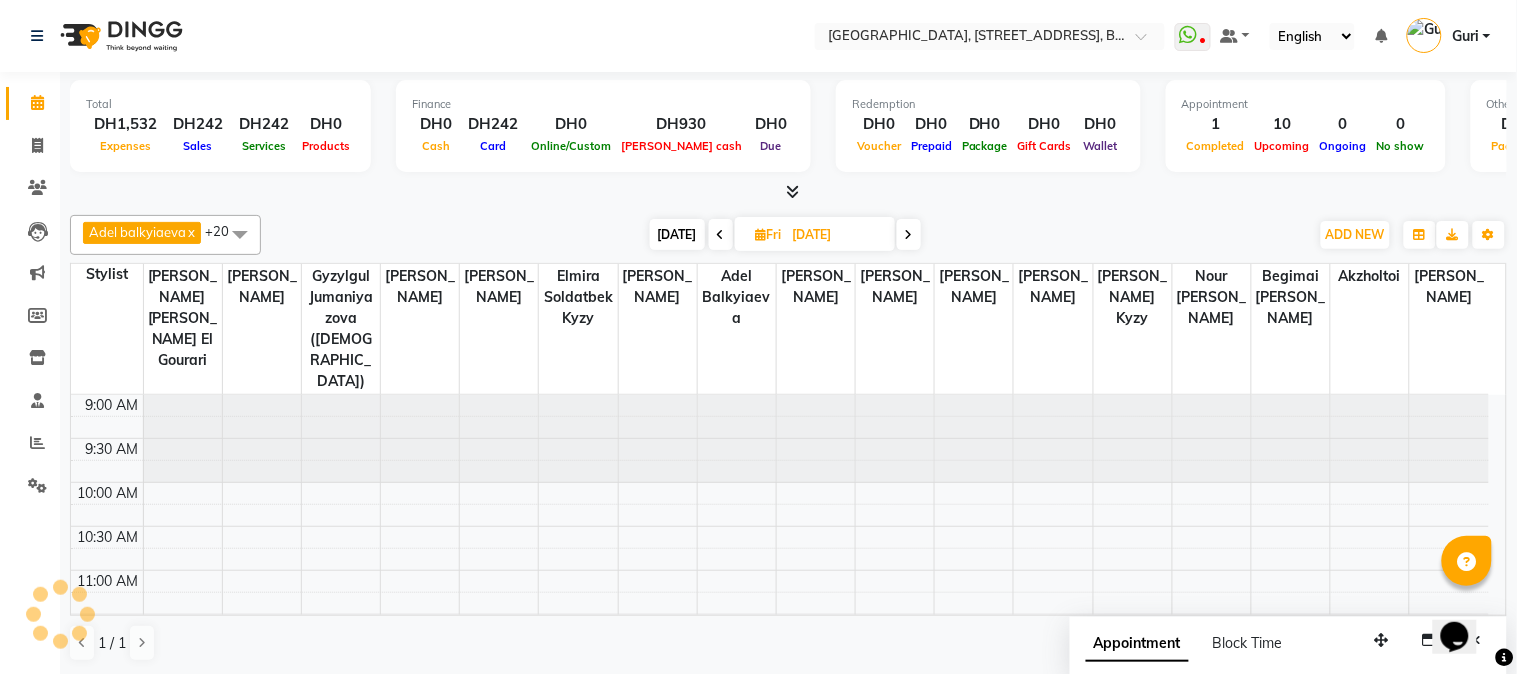 scroll, scrollTop: 1063, scrollLeft: 0, axis: vertical 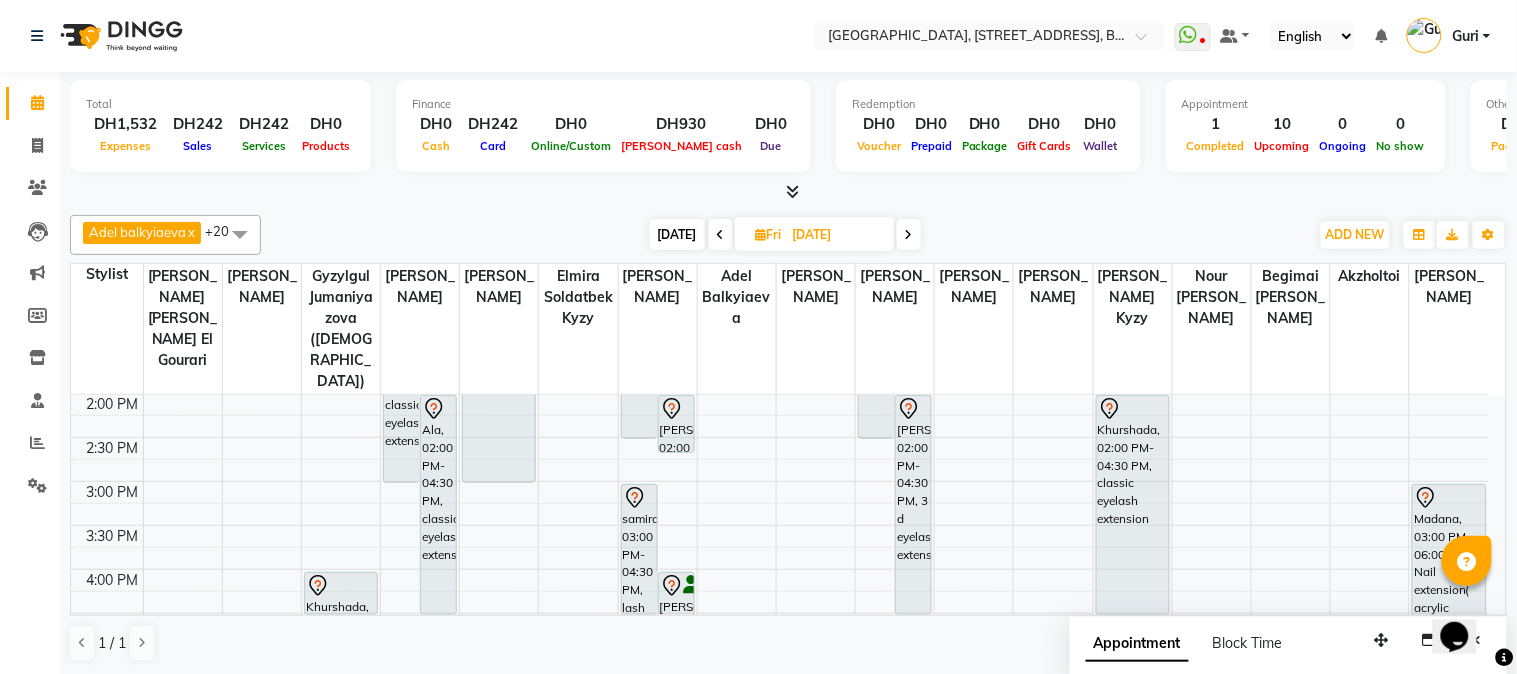click at bounding box center (909, 235) 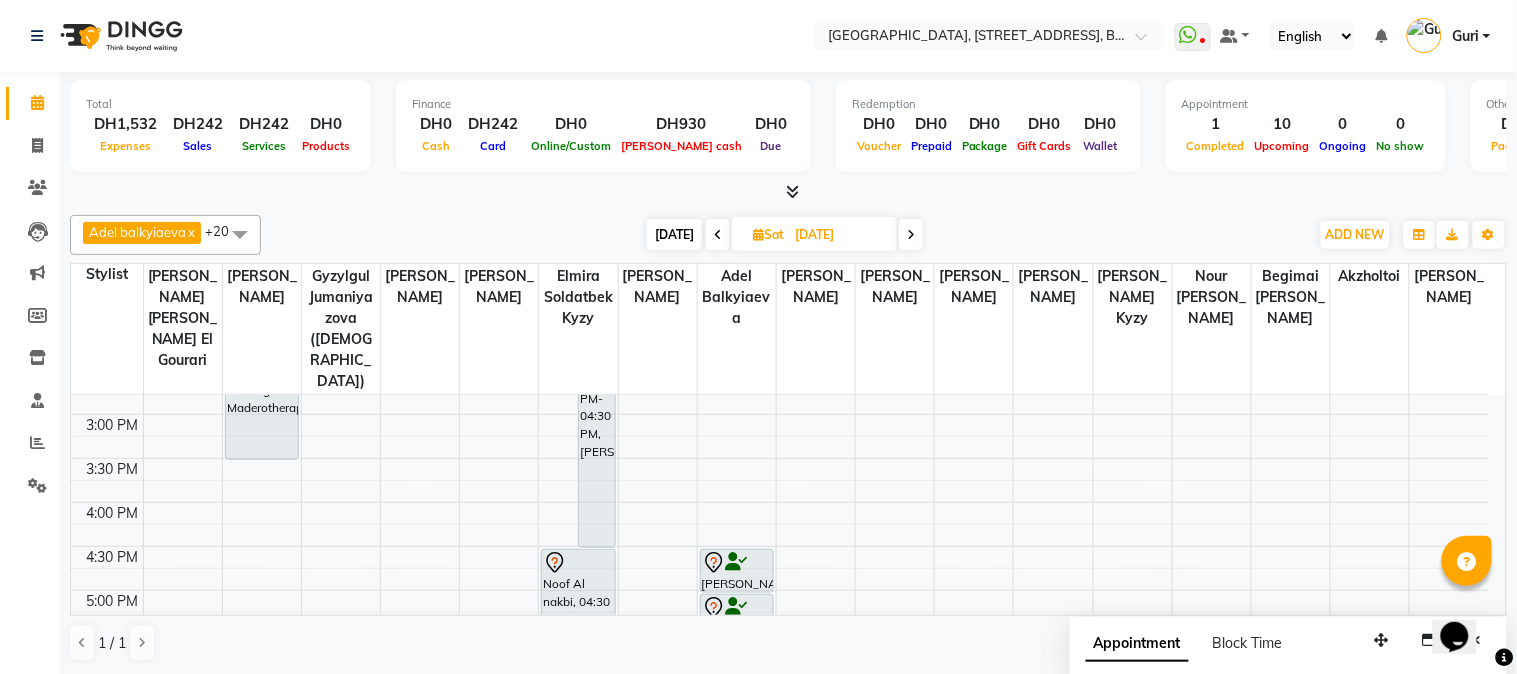 scroll, scrollTop: 507, scrollLeft: 0, axis: vertical 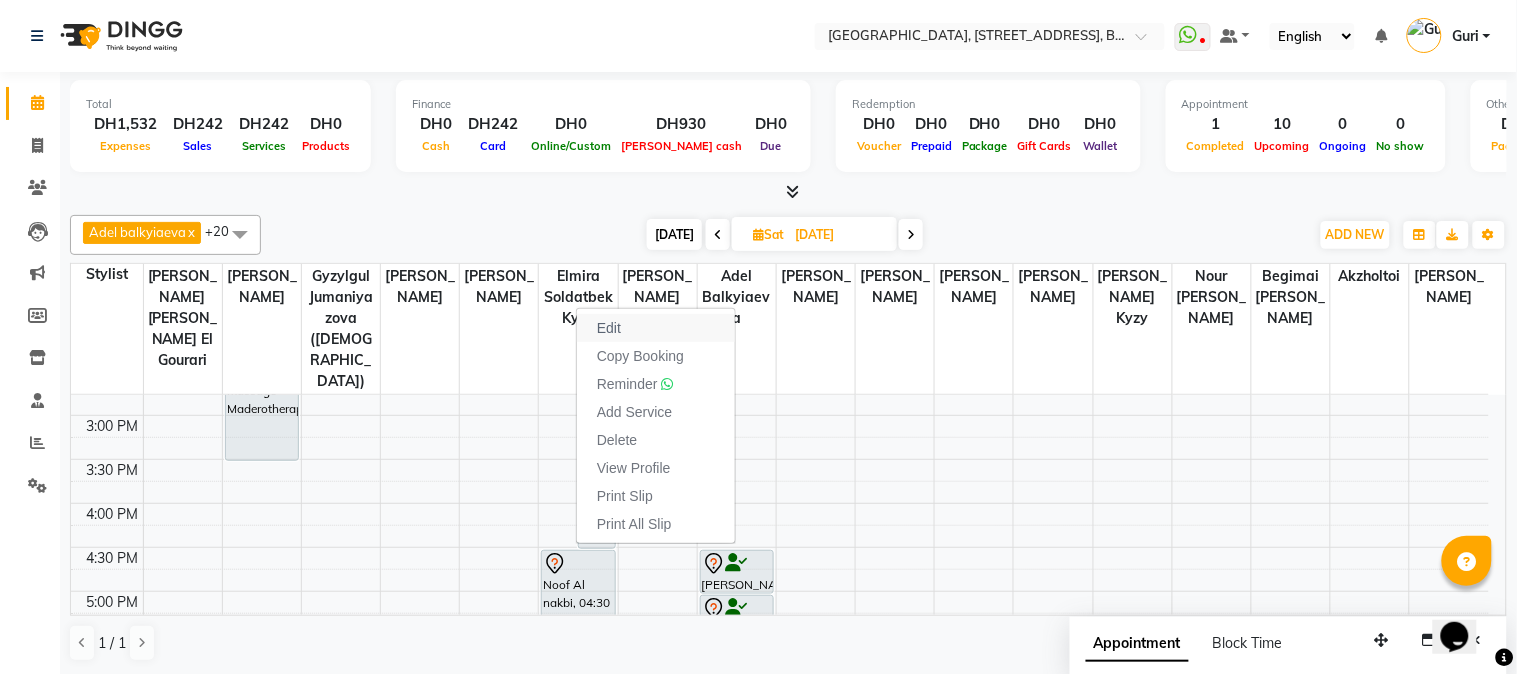 click on "Edit" at bounding box center [656, 328] 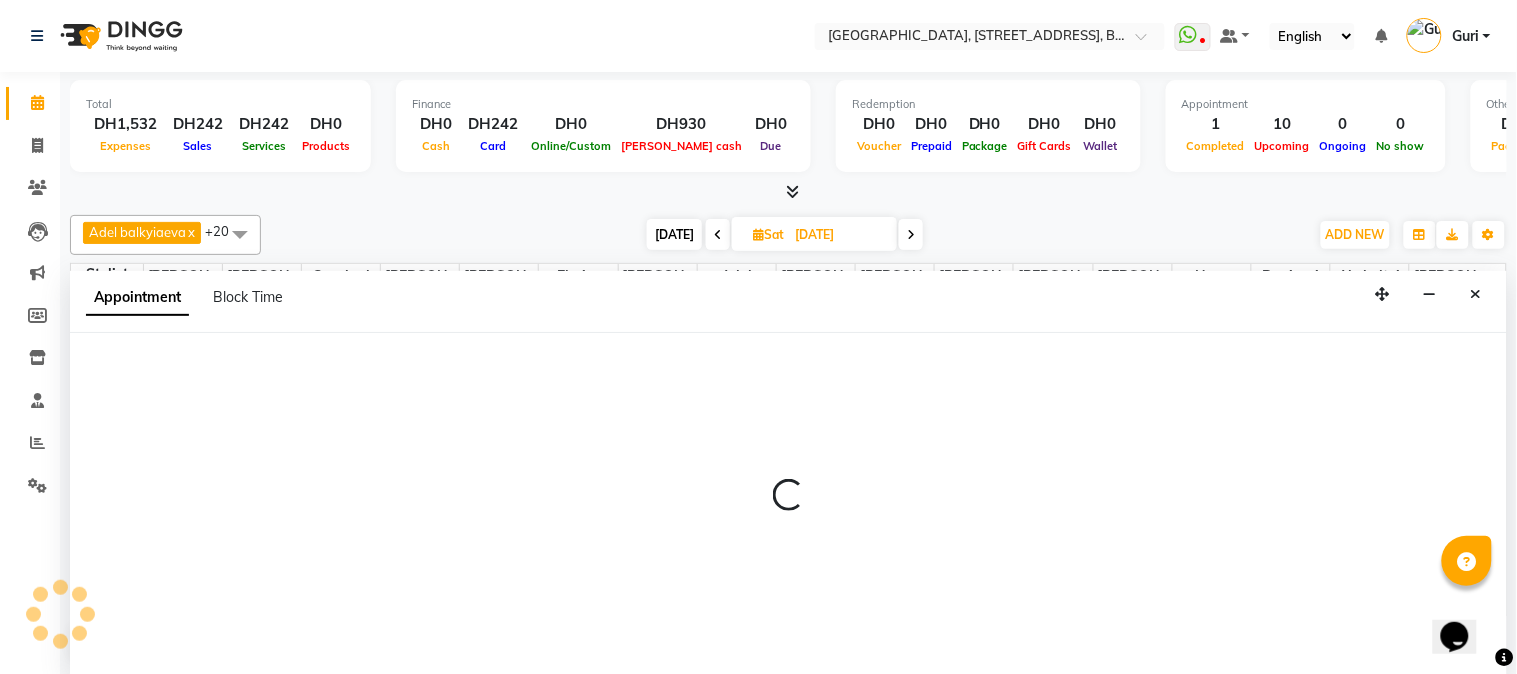 select on "tentative" 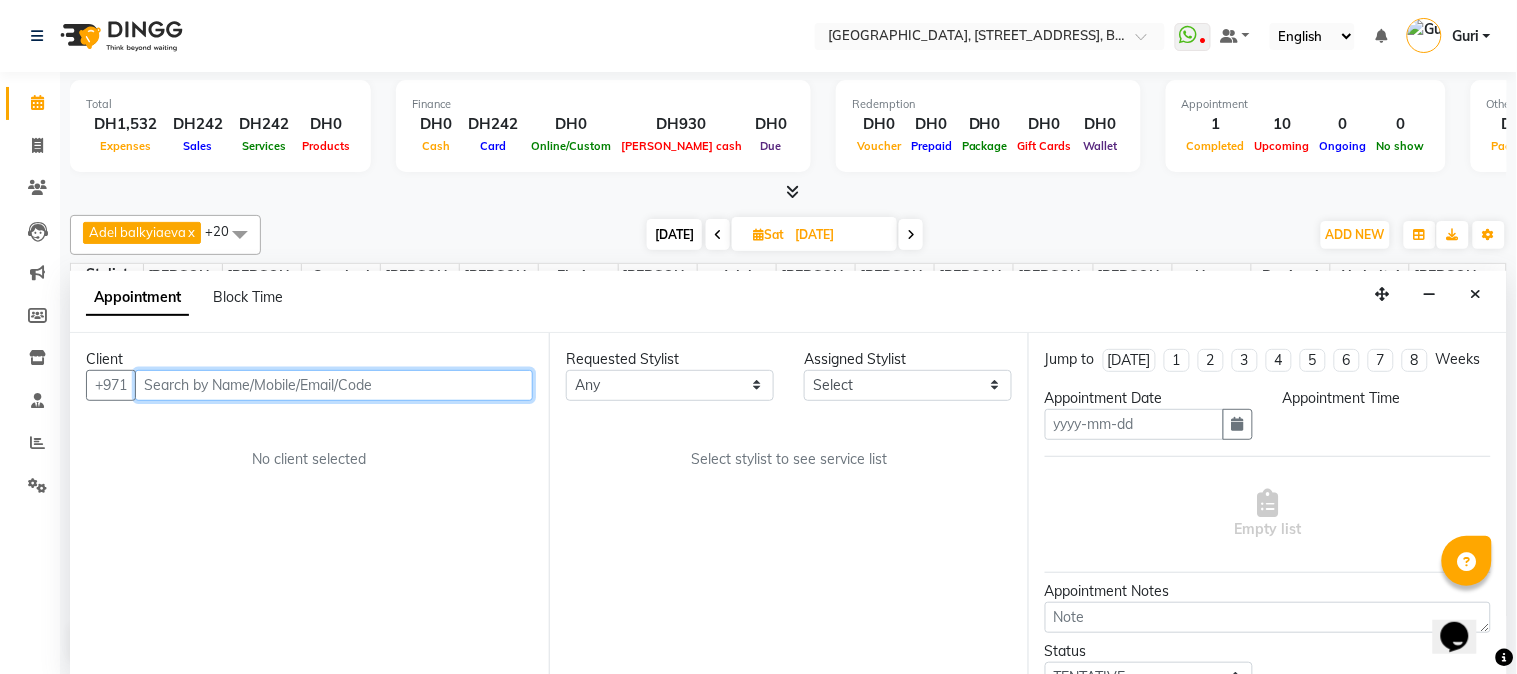 type on "[DATE]" 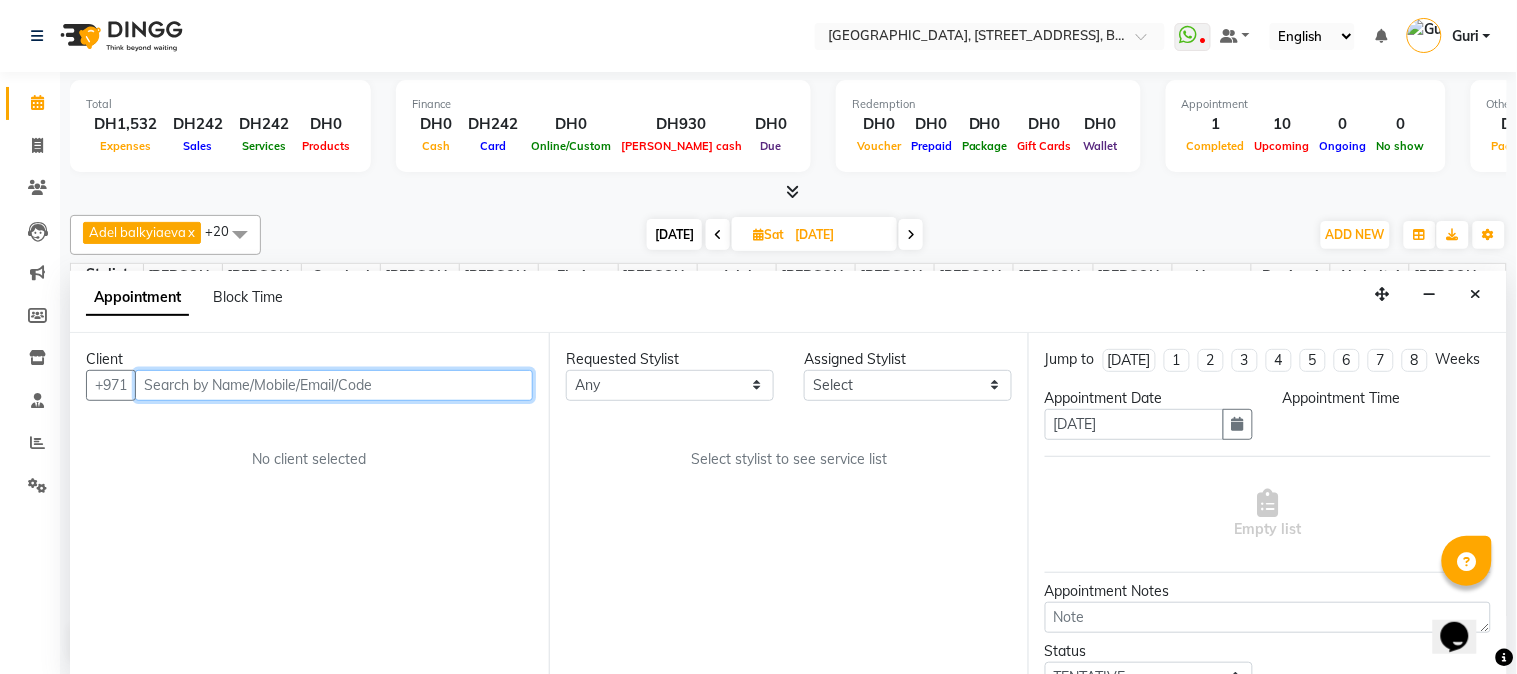 scroll, scrollTop: 0, scrollLeft: 0, axis: both 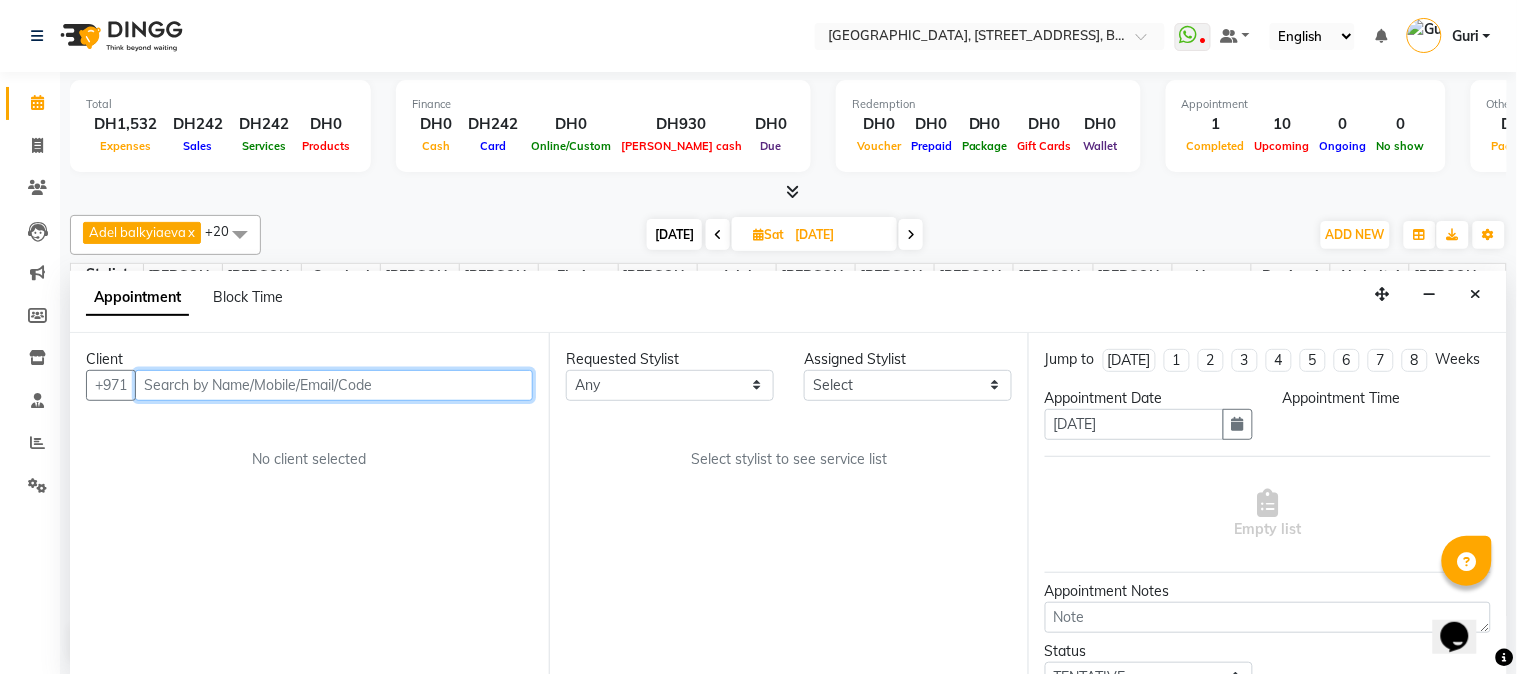 select on "990" 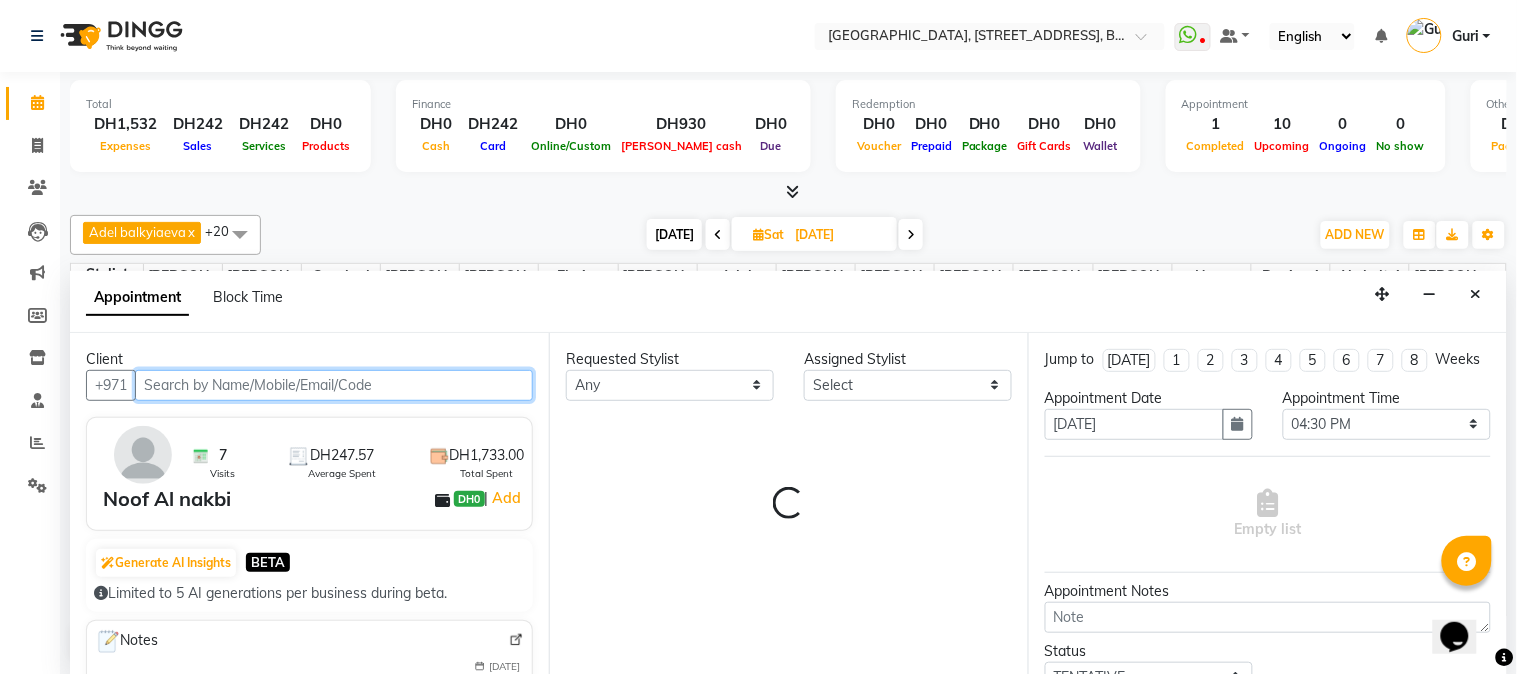 select on "48099" 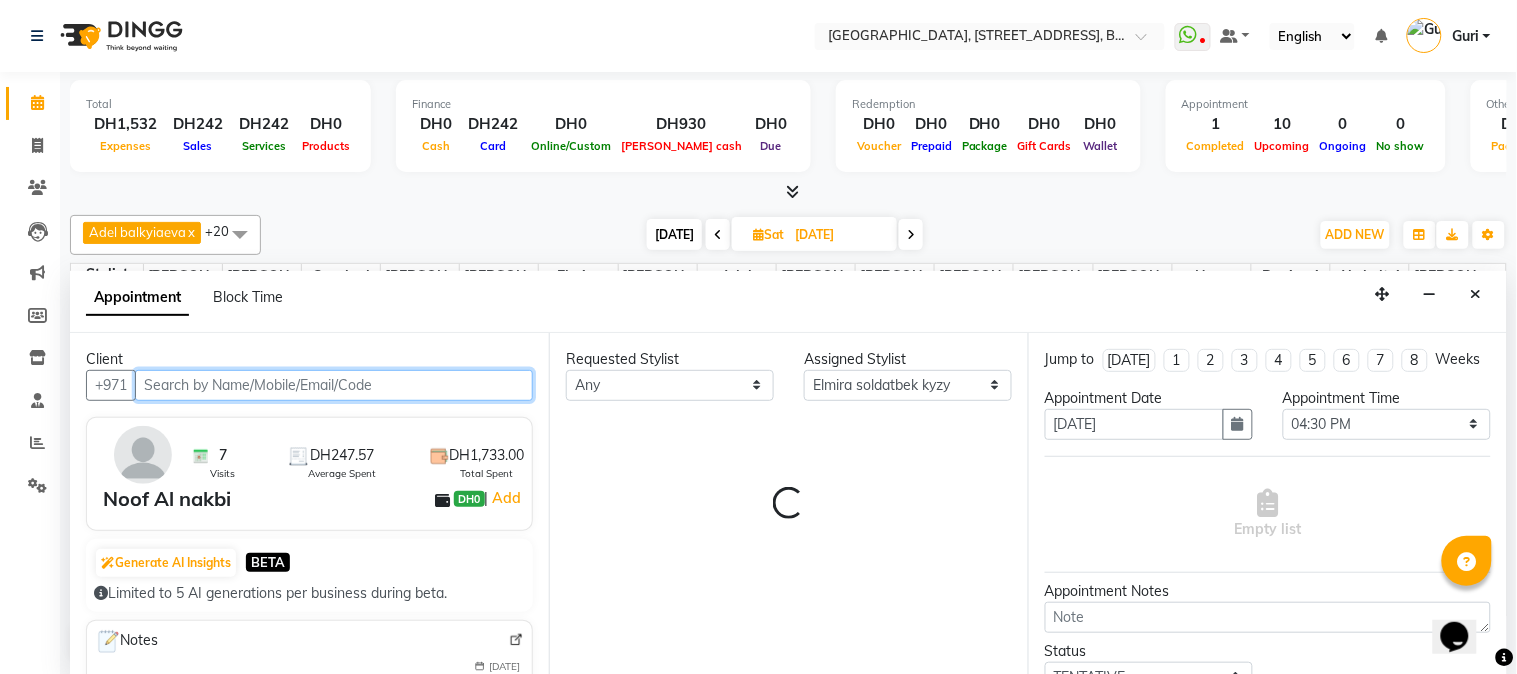 scroll, scrollTop: 1063, scrollLeft: 0, axis: vertical 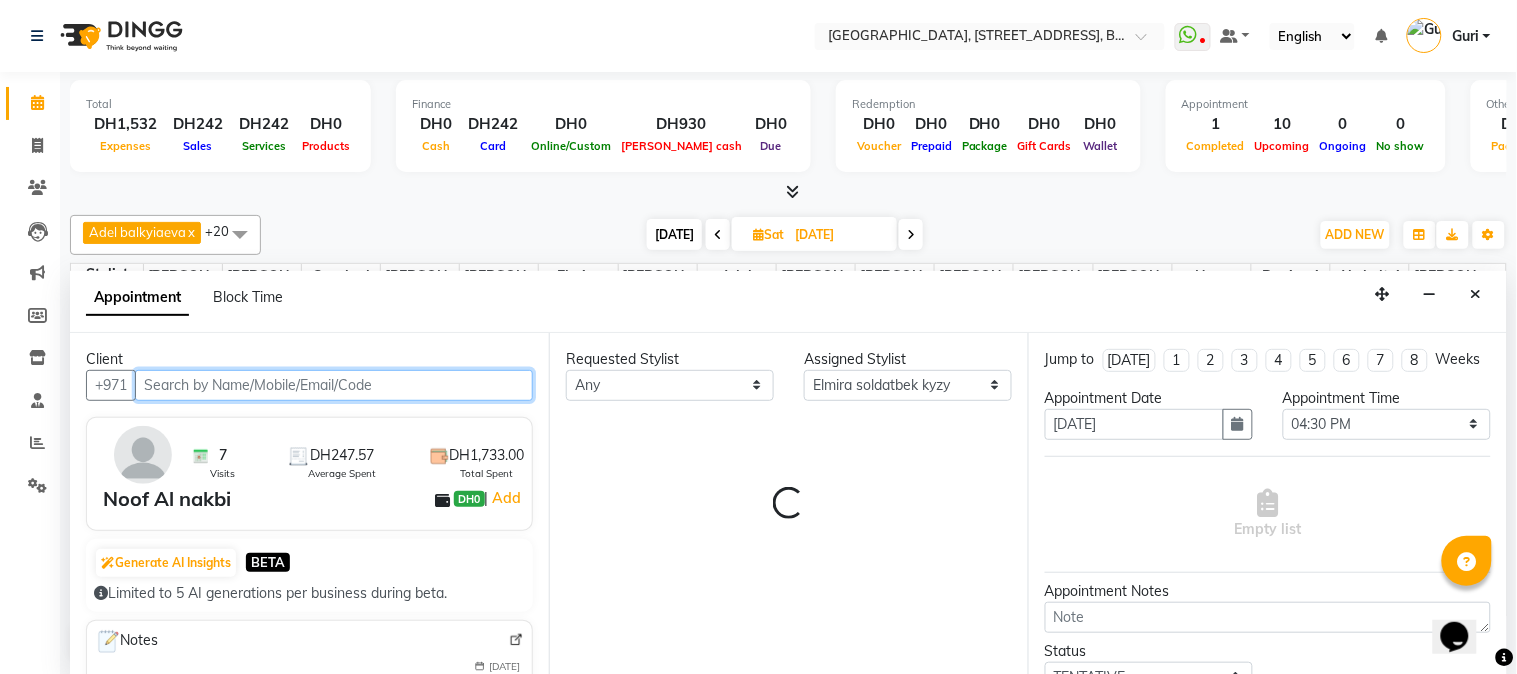 select on "1566" 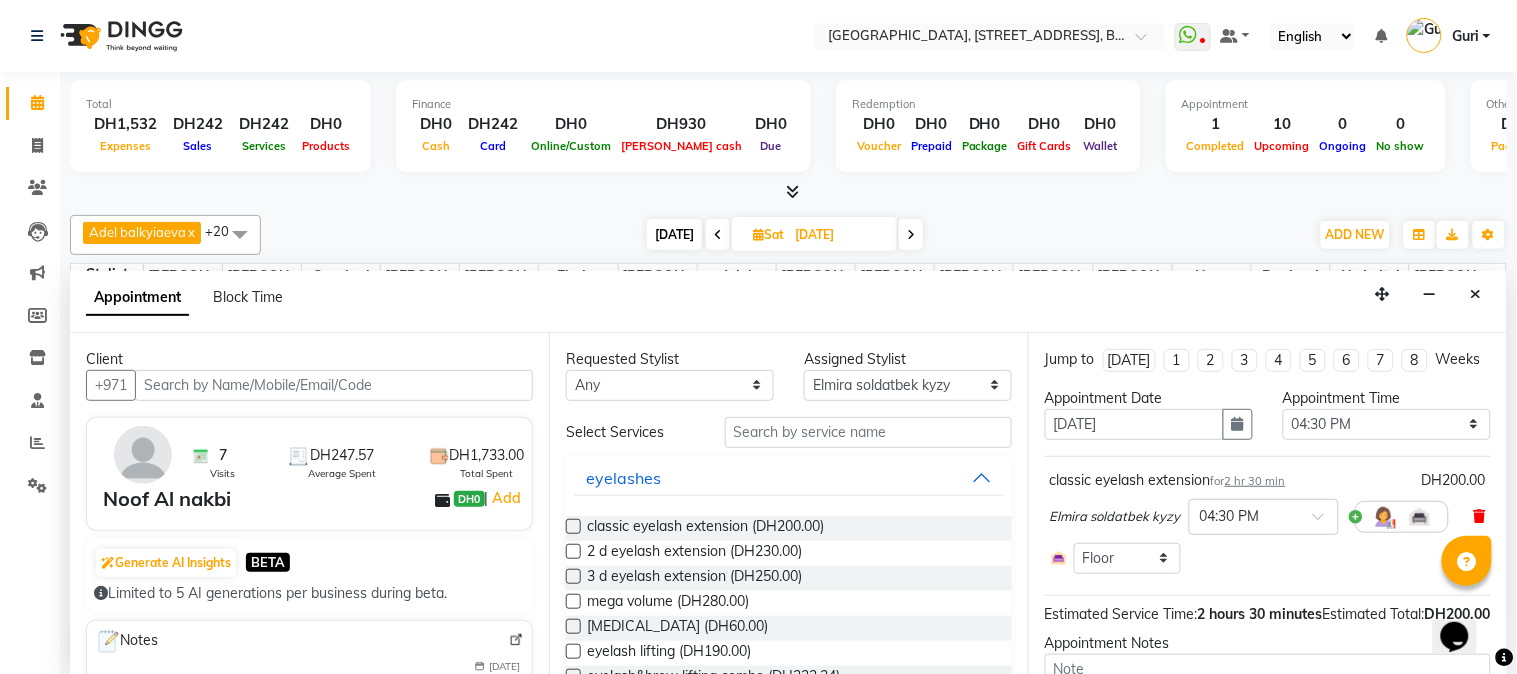 click at bounding box center (1480, 516) 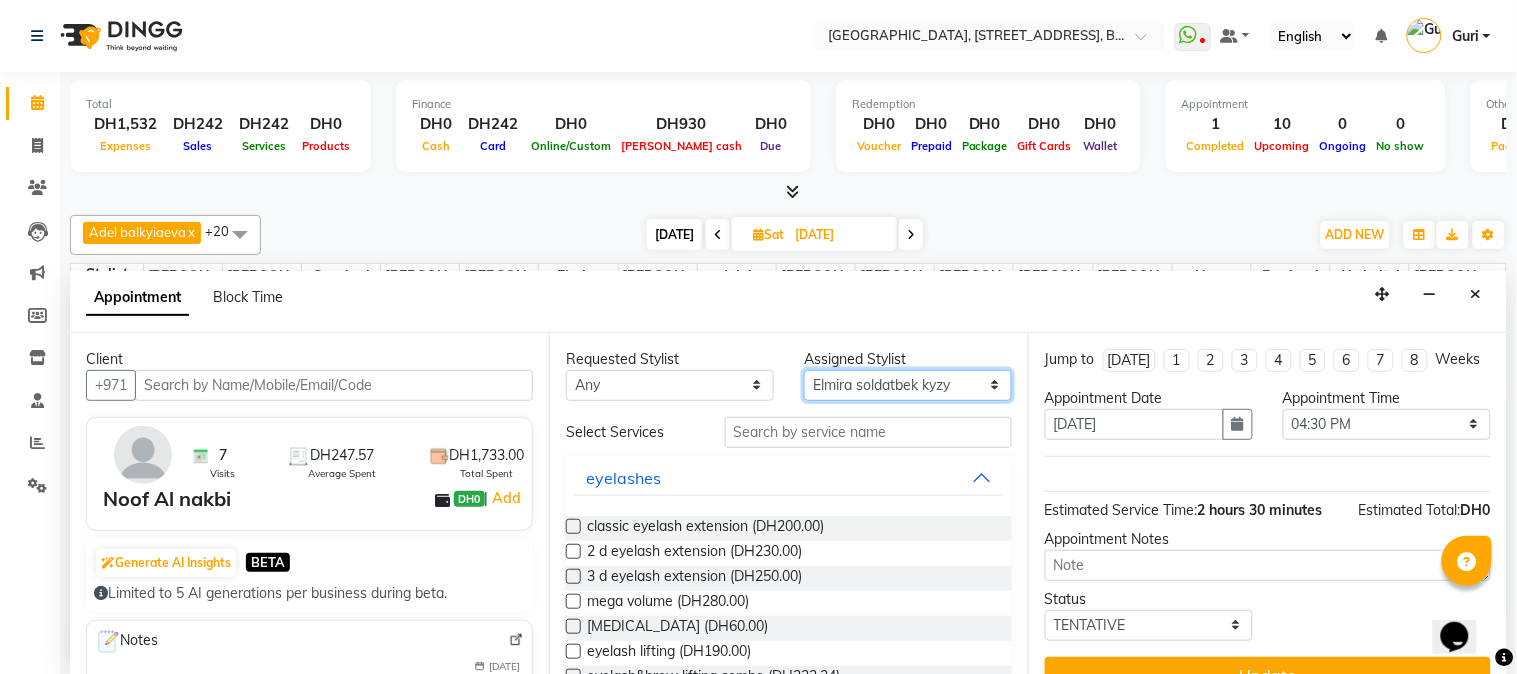 click on "Select Adel balkyiaeva [PERSON_NAME] [PERSON_NAME] ZHUMALIEVA [PERSON_NAME] Rakhmaniberdieva Aygul Durdyyeva [PERSON_NAME] soldatbek kyzy [PERSON_NAME]  [PERSON_NAME] el Gourari [PERSON_NAME] [PERSON_NAME] agozian [PERSON_NAME] (hadija) [PERSON_NAME] [PERSON_NAME] [PERSON_NAME] Soldotbek kyzy Meerzat askatovna Nour [PERSON_NAME] [PERSON_NAME]" at bounding box center [908, 385] 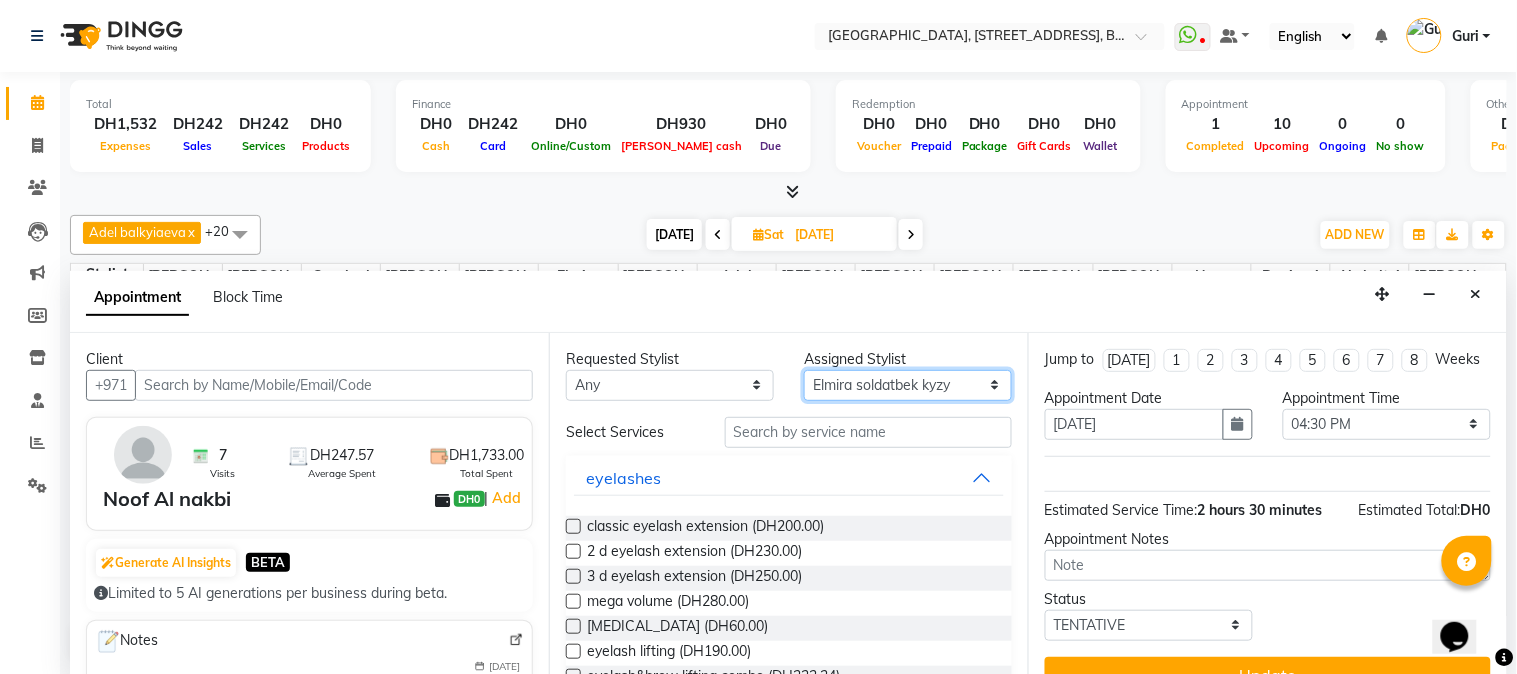 select on "59645" 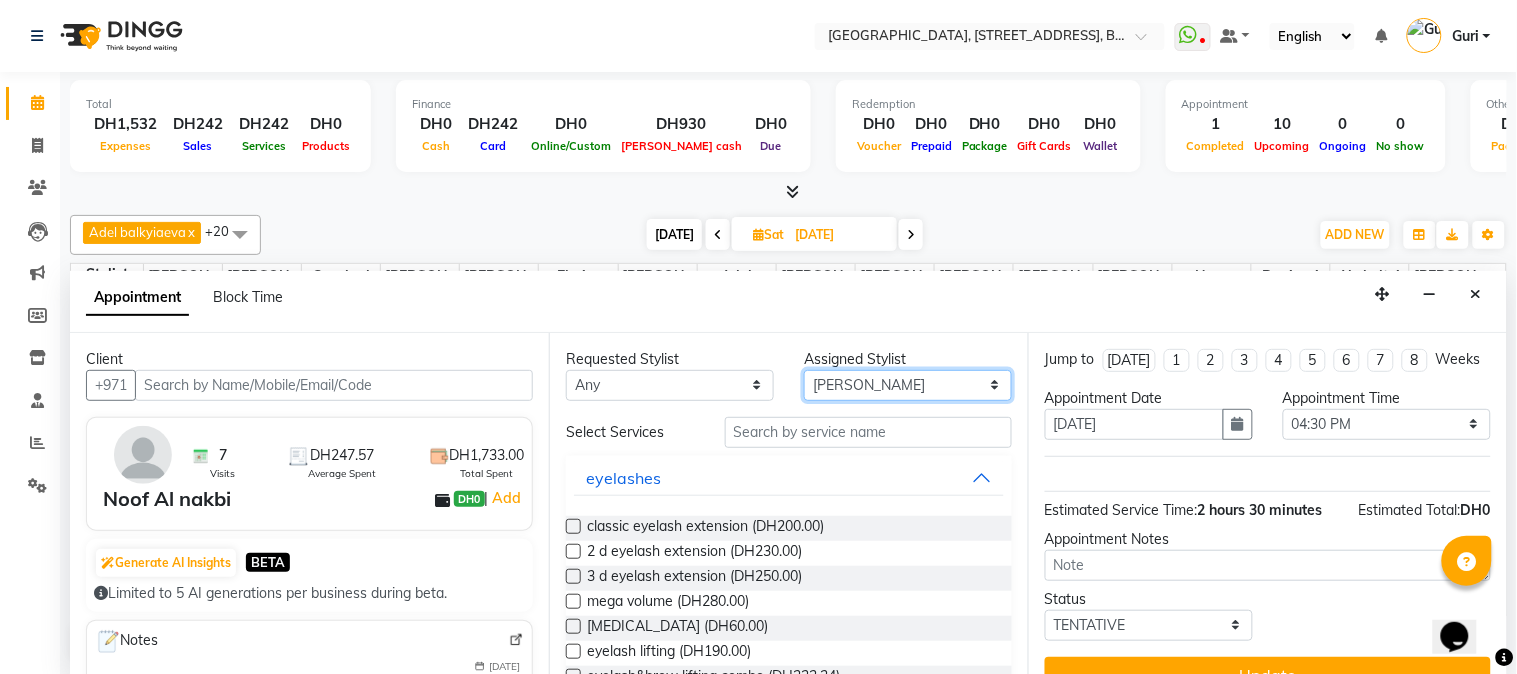 click on "Select Adel balkyiaeva [PERSON_NAME] [PERSON_NAME] ZHUMALIEVA [PERSON_NAME] Rakhmaniberdieva Aygul Durdyyeva [PERSON_NAME] soldatbek kyzy [PERSON_NAME]  [PERSON_NAME] el Gourari [PERSON_NAME] [PERSON_NAME] agozian [PERSON_NAME] (hadija) [PERSON_NAME] [PERSON_NAME] [PERSON_NAME] Soldotbek kyzy Meerzat askatovna Nour [PERSON_NAME] [PERSON_NAME]" at bounding box center (908, 385) 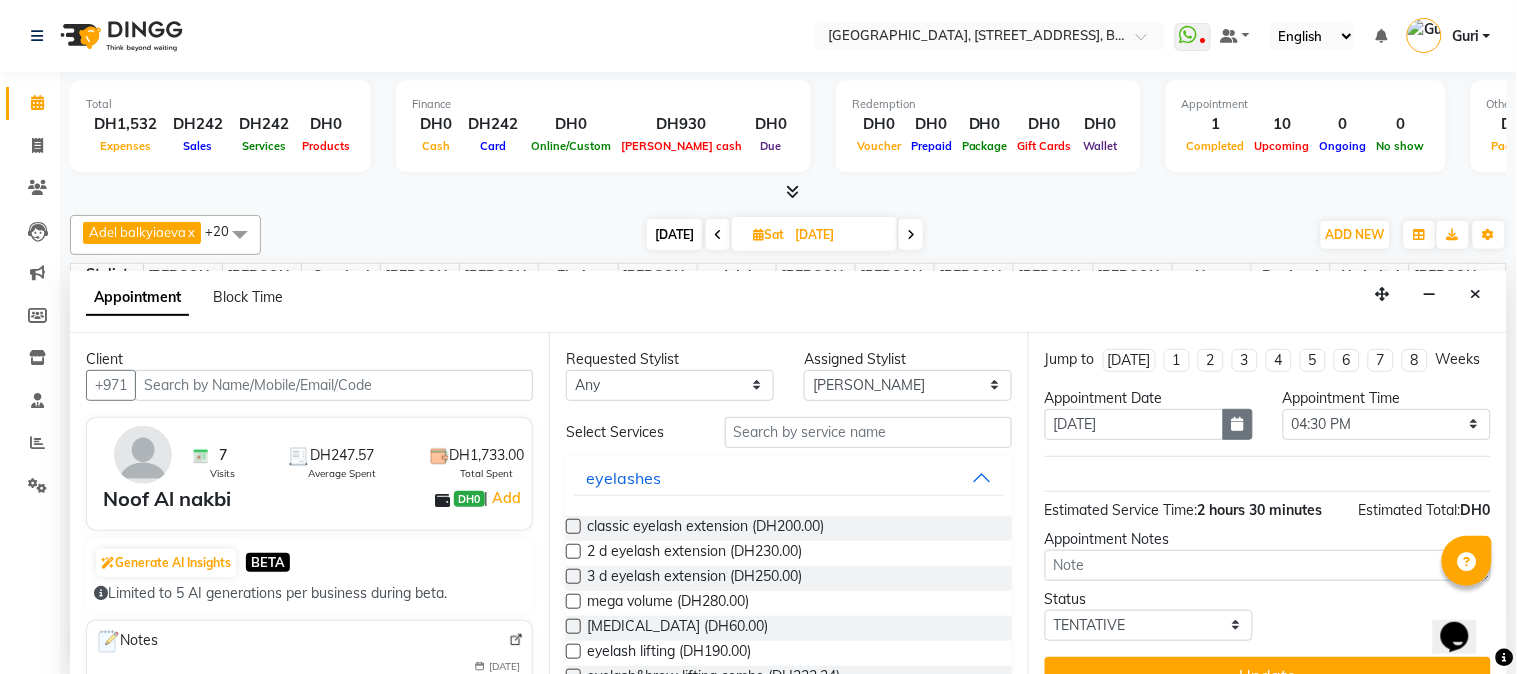click at bounding box center (1238, 424) 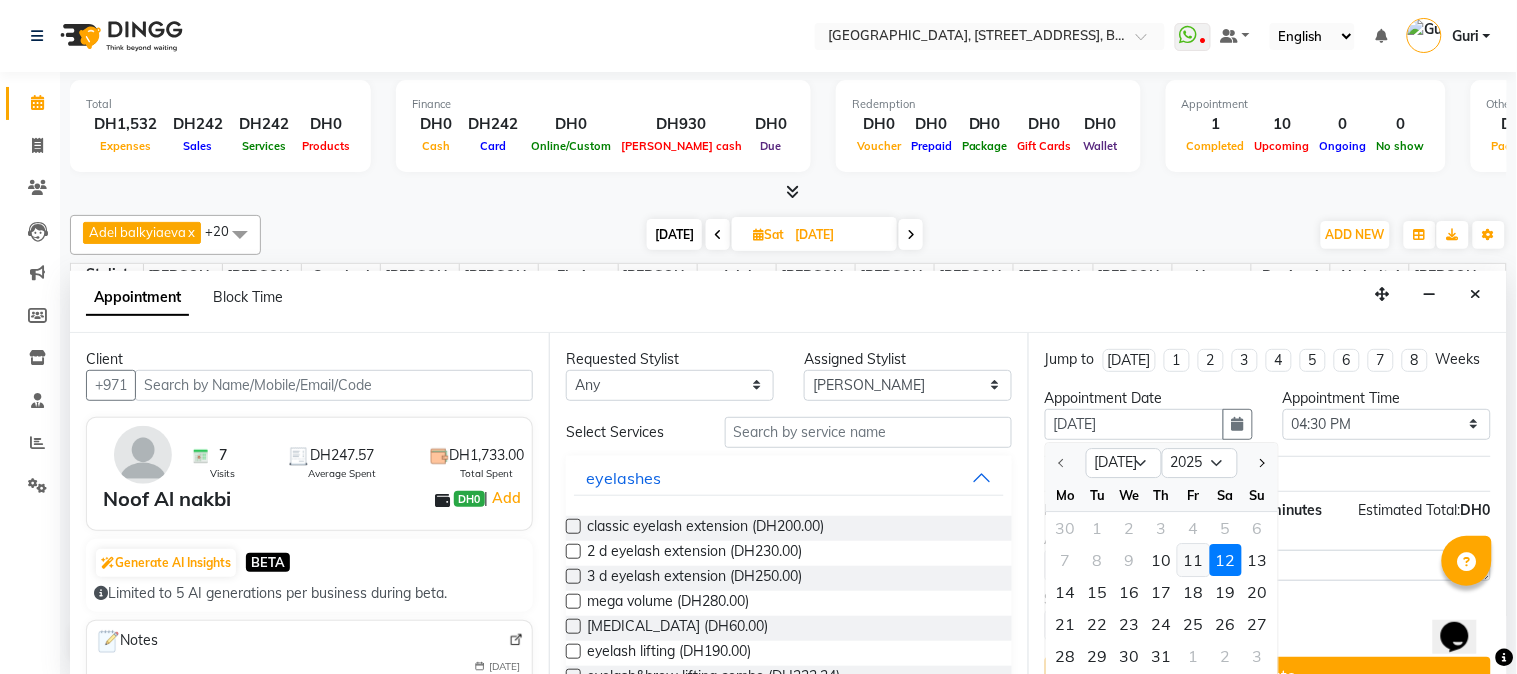 click on "11" at bounding box center [1194, 560] 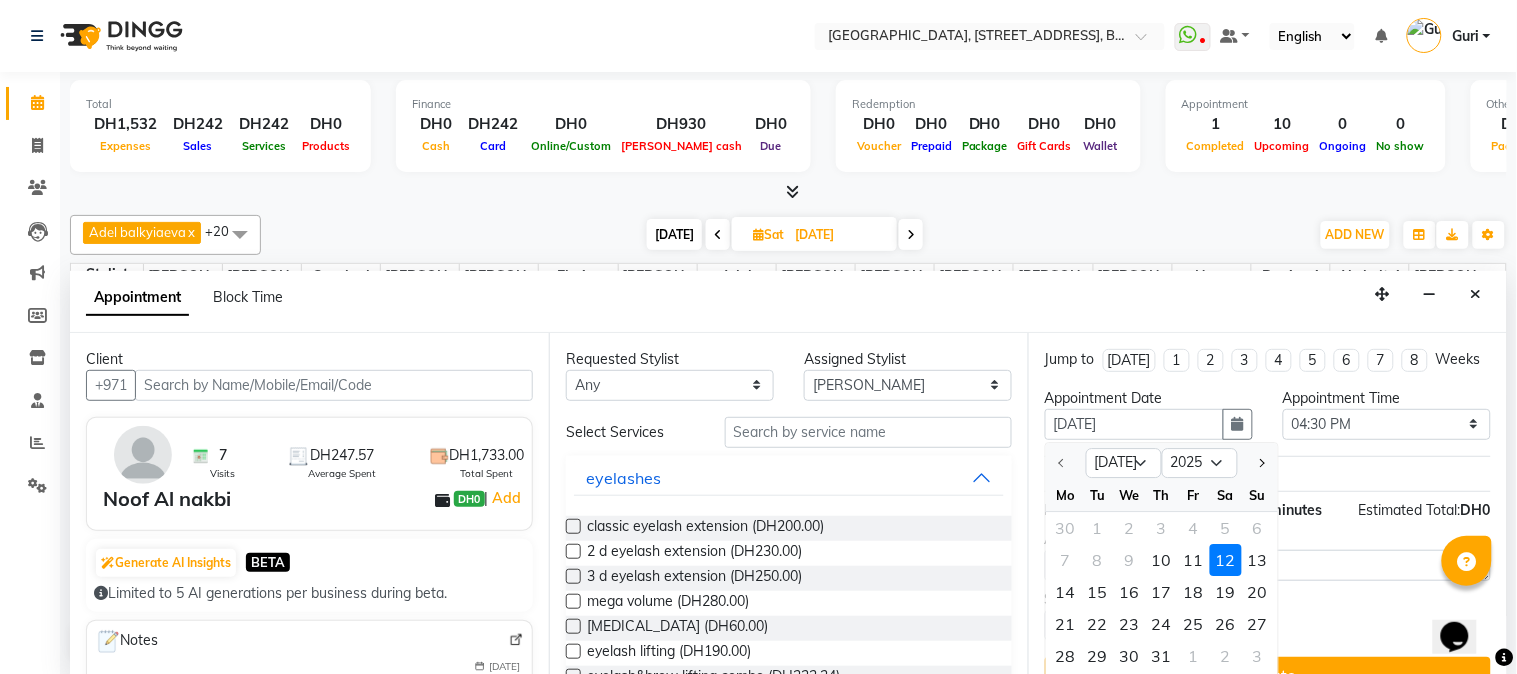 select on "990" 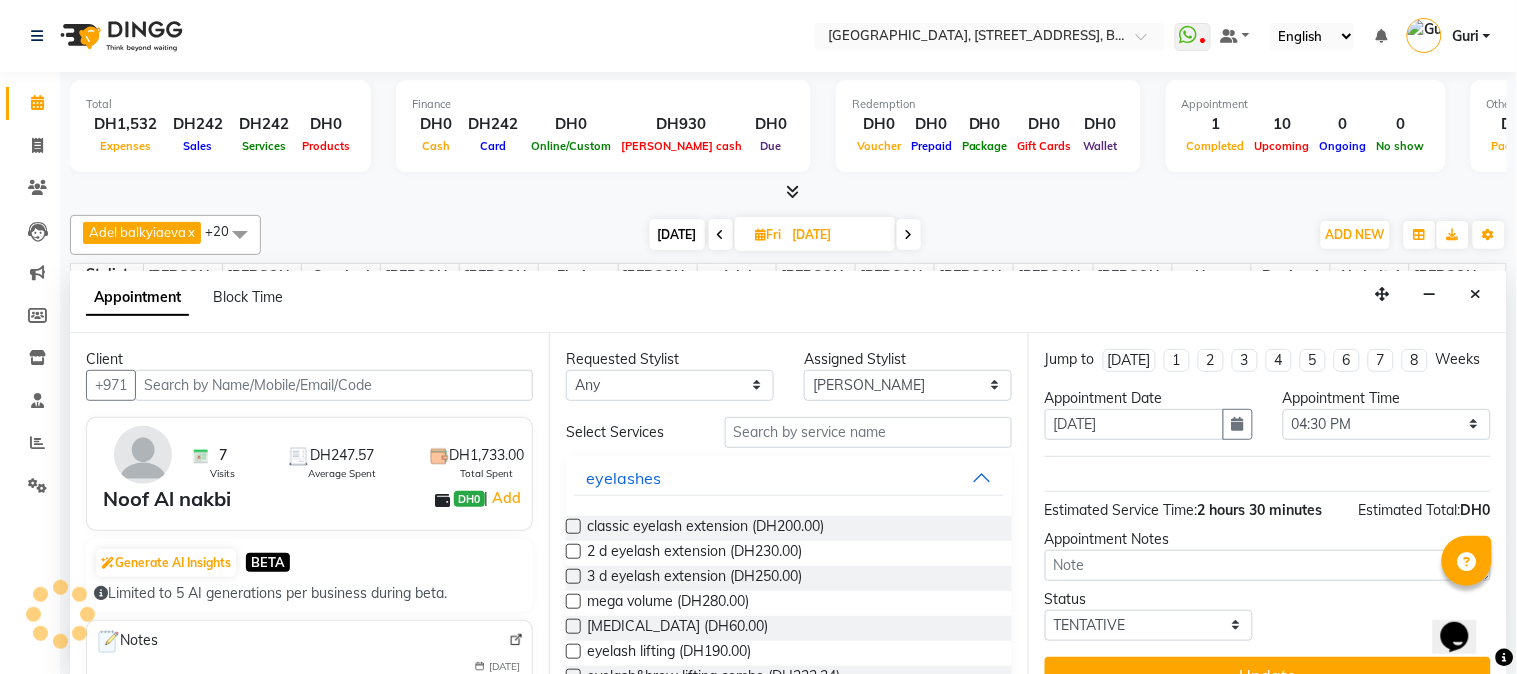scroll, scrollTop: 1063, scrollLeft: 0, axis: vertical 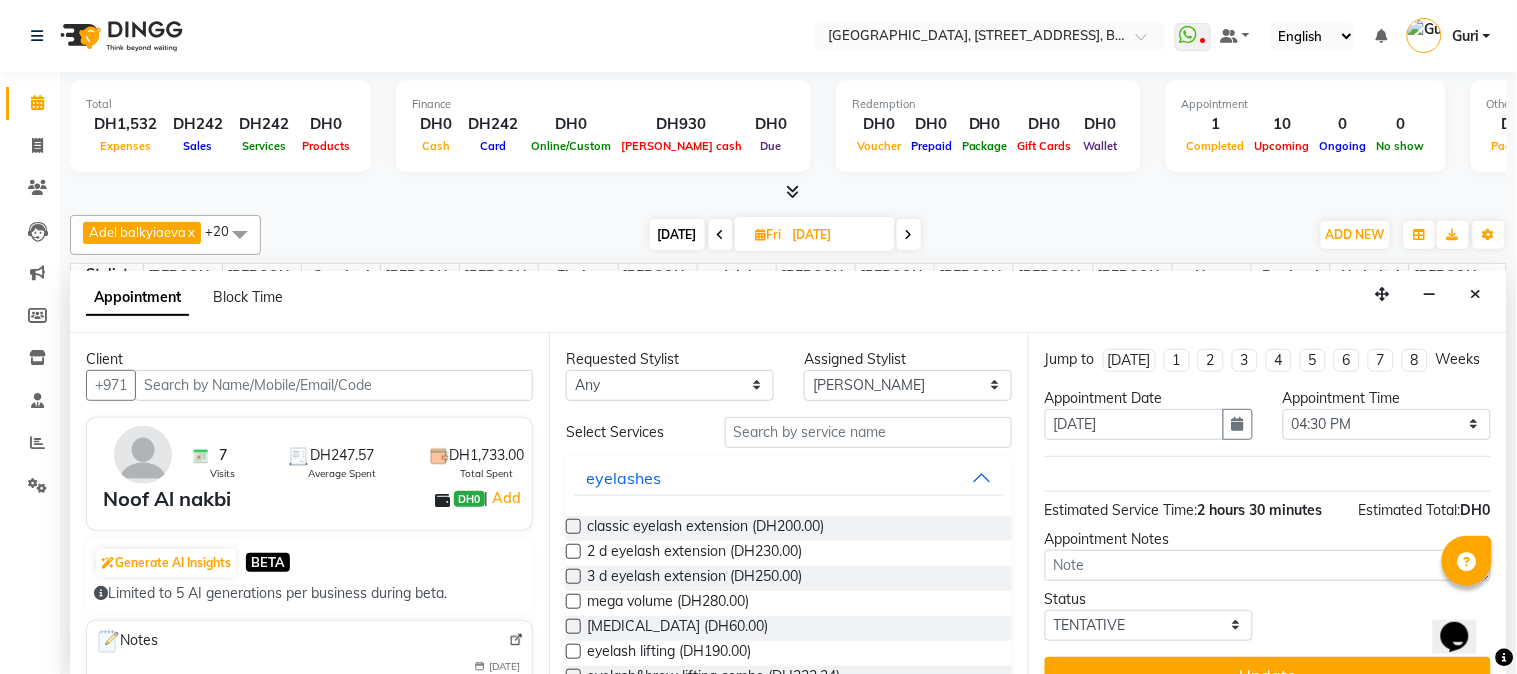 click at bounding box center [573, 526] 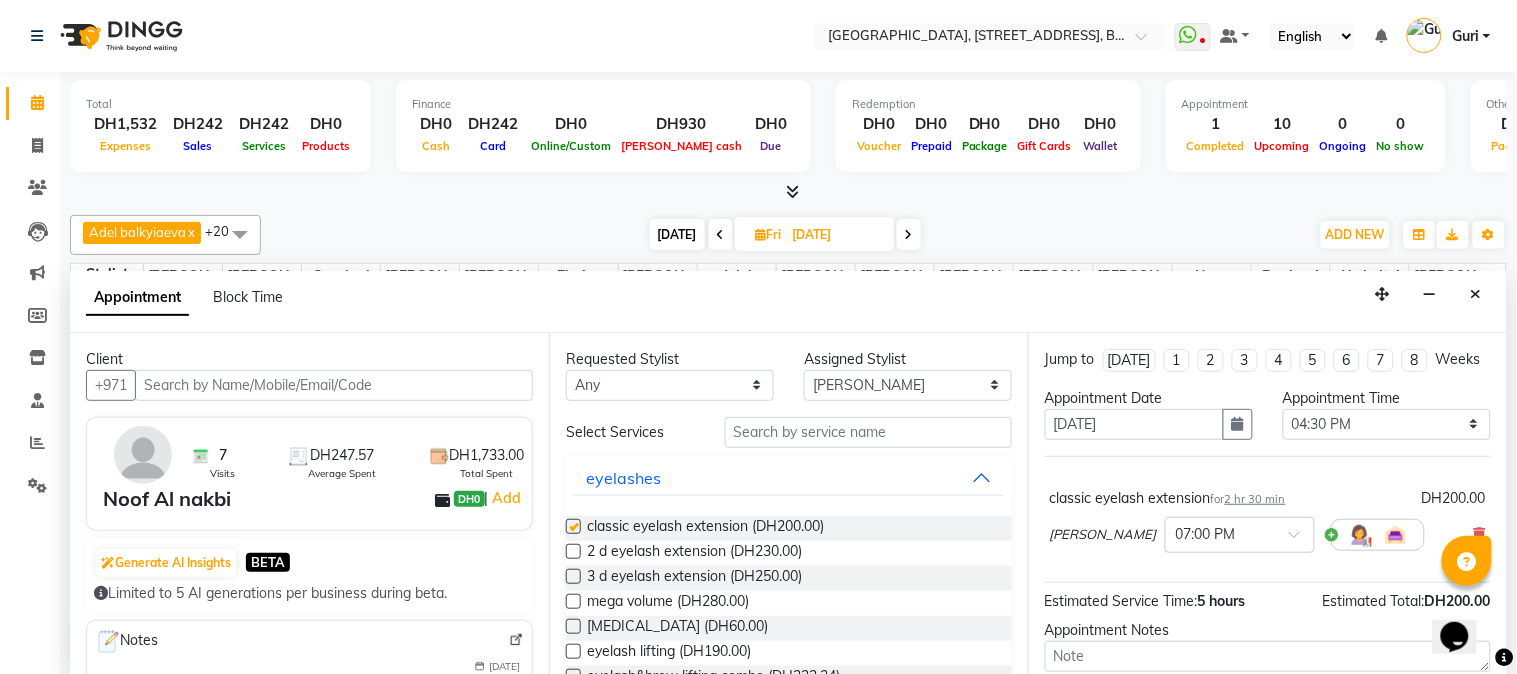 checkbox on "false" 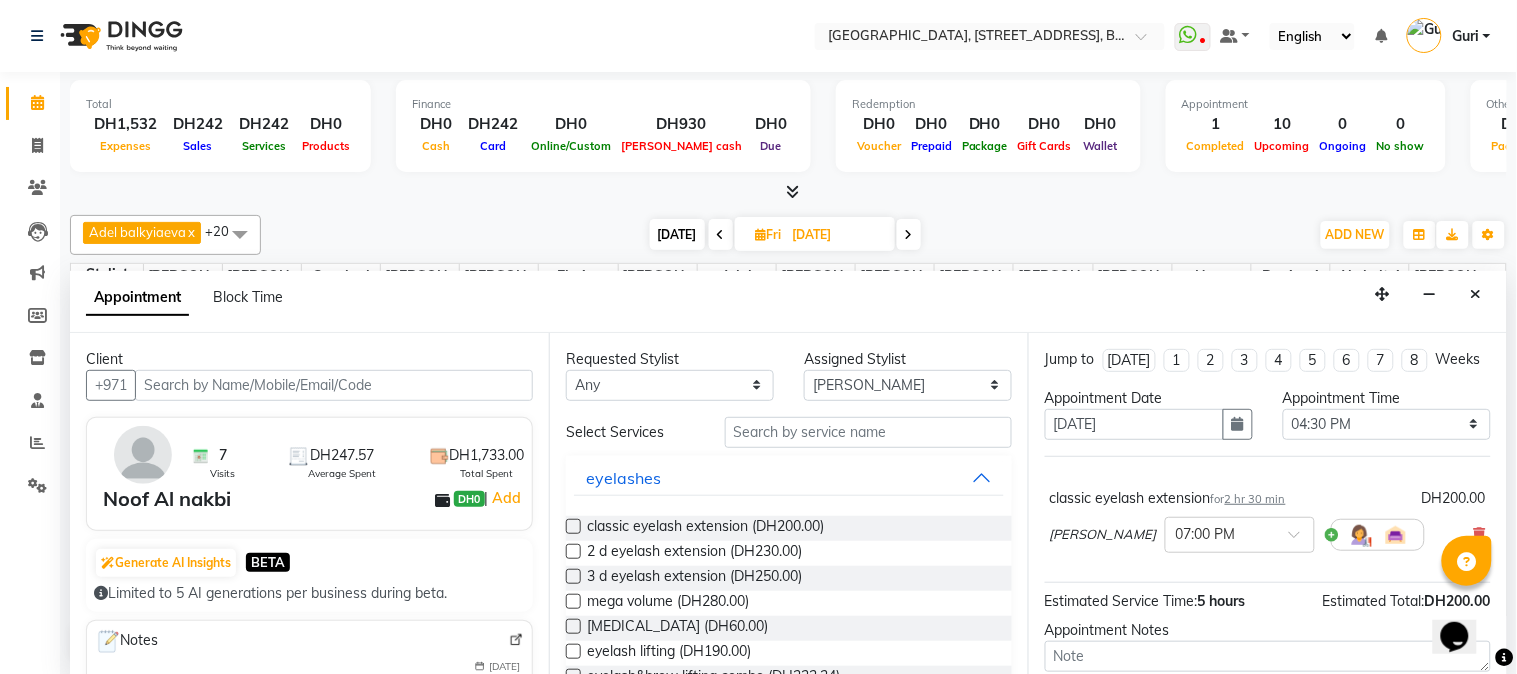 click on "[PERSON_NAME] × 07:00 PM" at bounding box center (1237, 535) 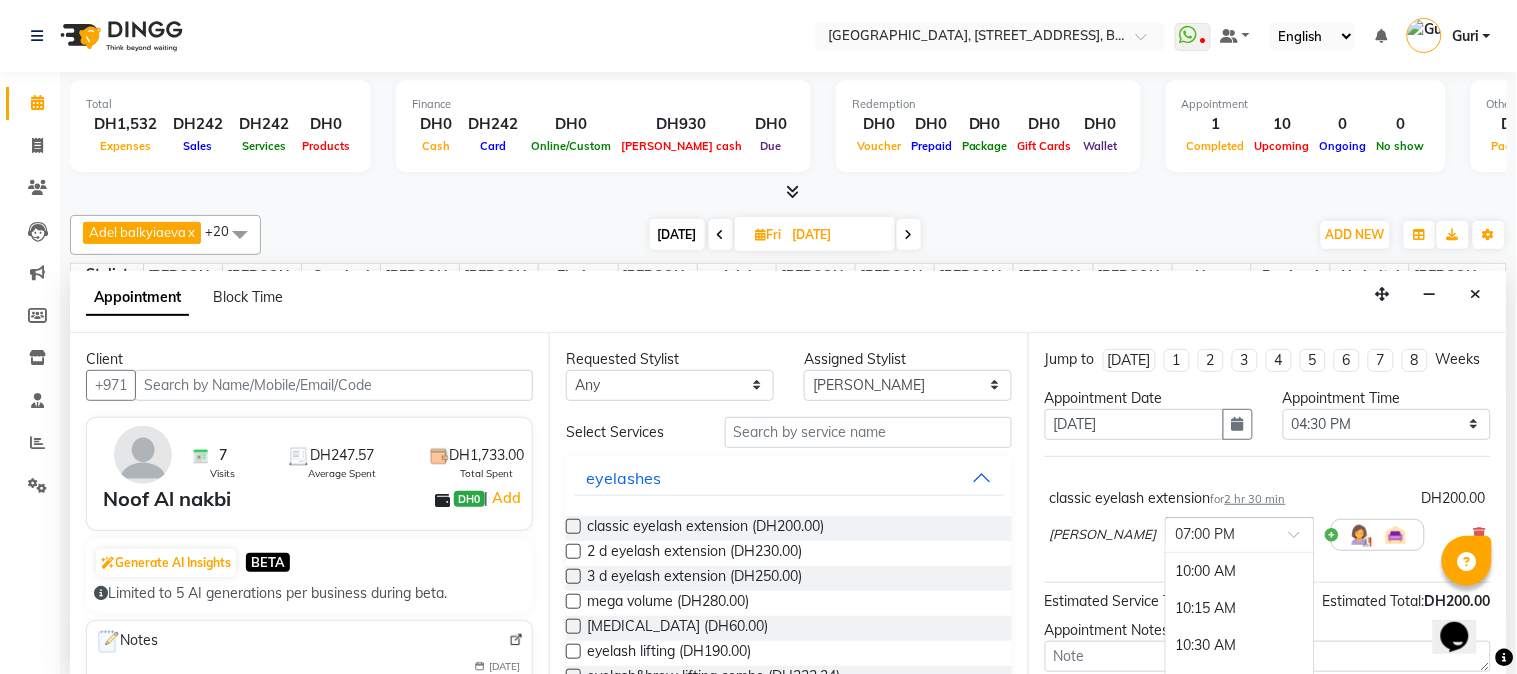 scroll, scrollTop: 1371, scrollLeft: 0, axis: vertical 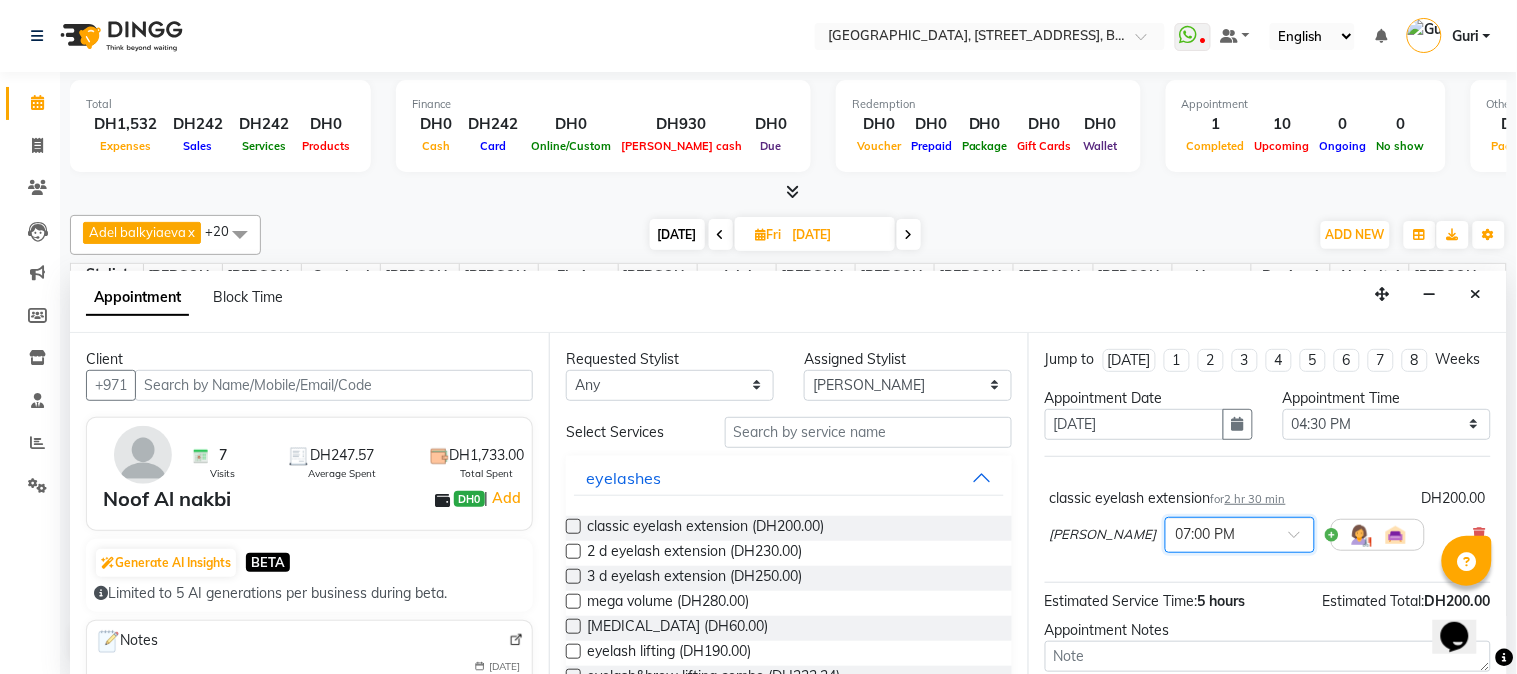 click at bounding box center (1301, 540) 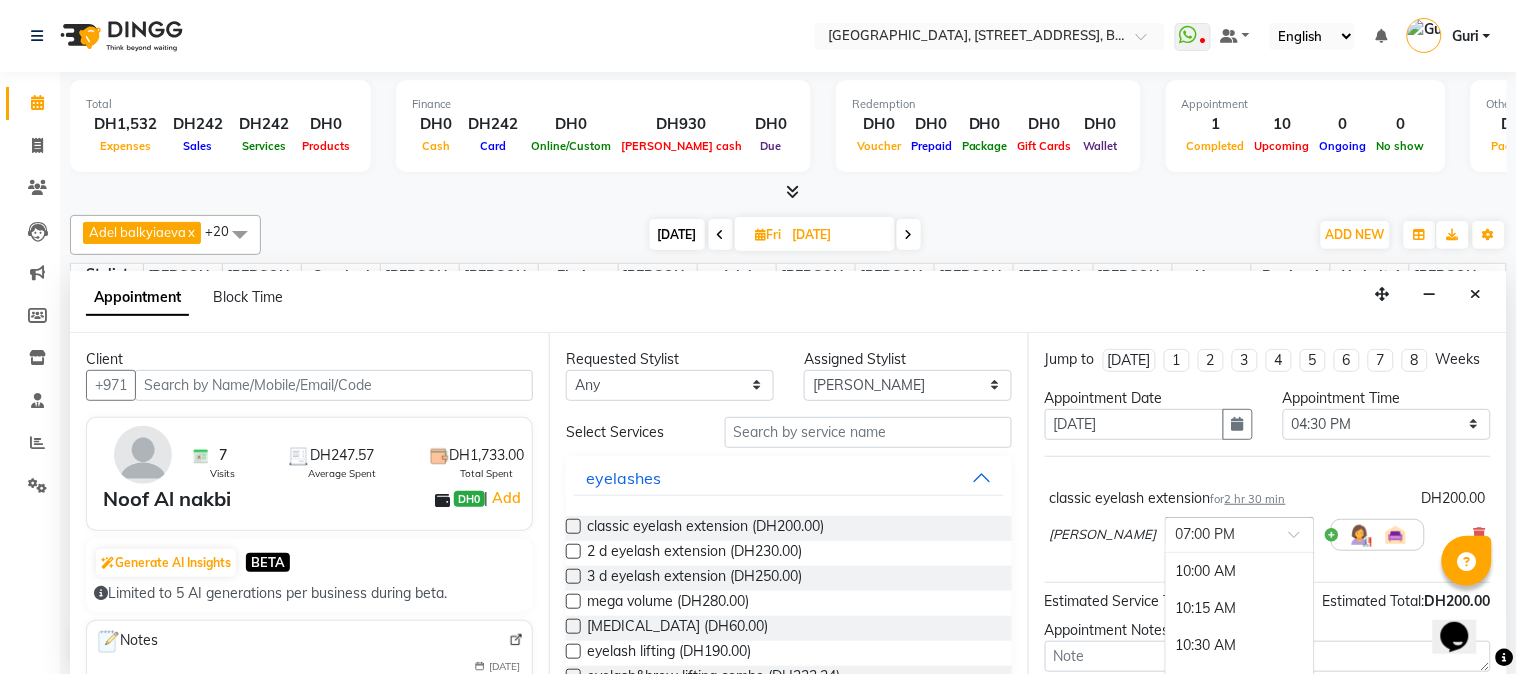 click at bounding box center [1301, 540] 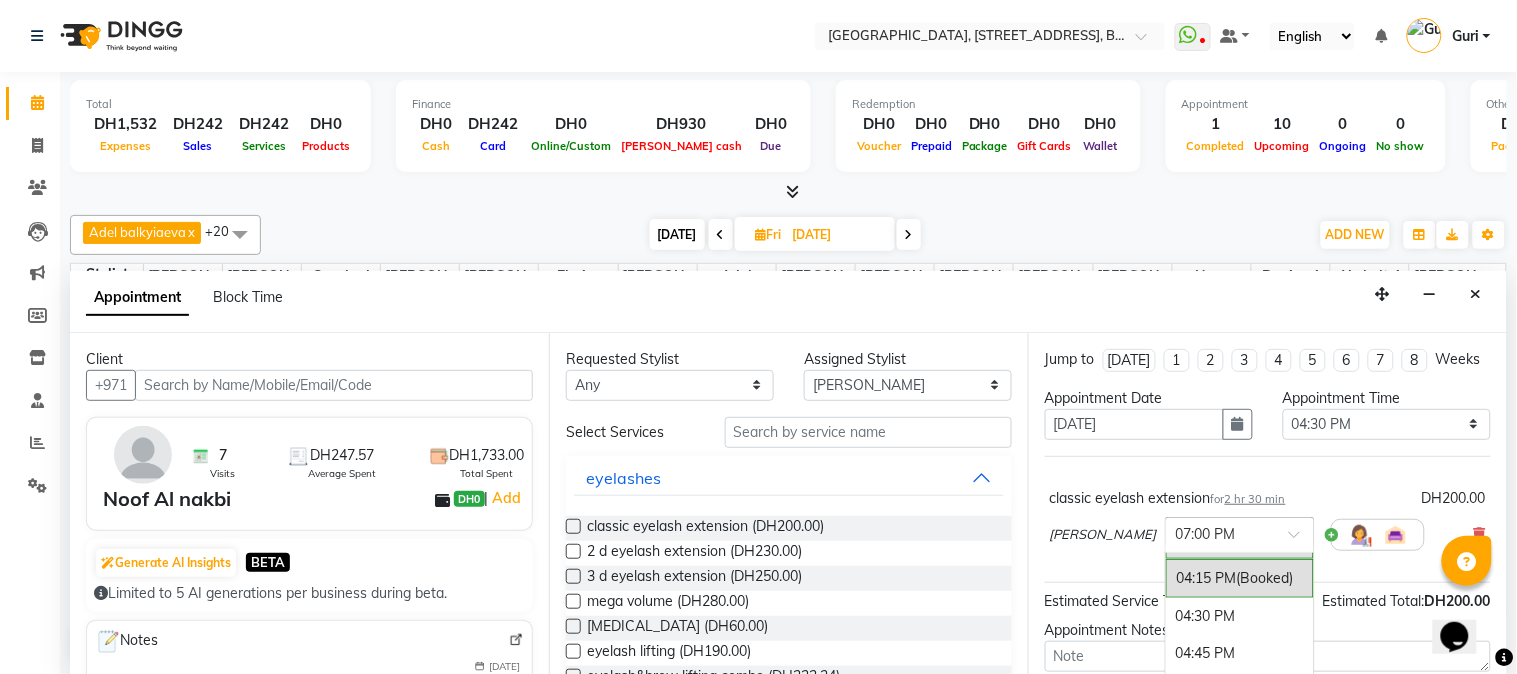 scroll, scrollTop: 926, scrollLeft: 0, axis: vertical 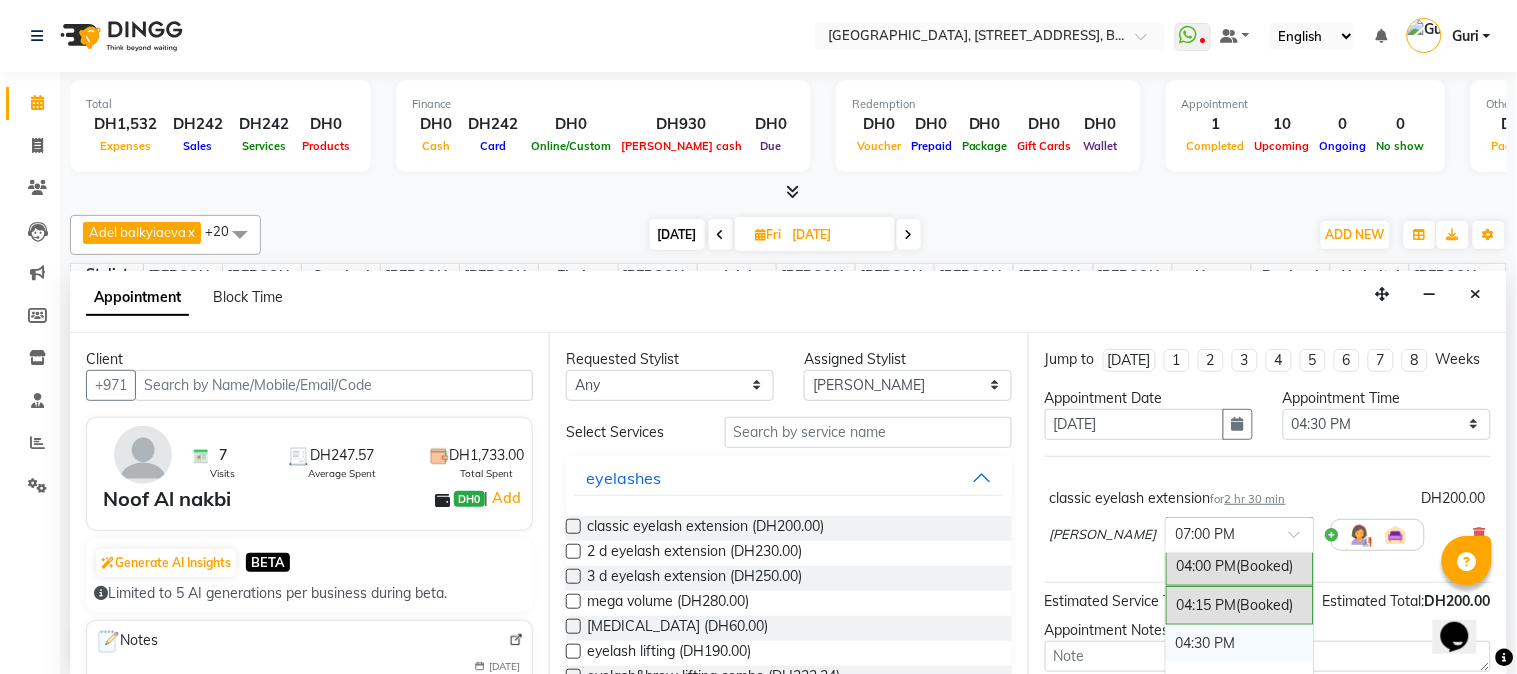 click on "04:30 PM" at bounding box center [1240, 643] 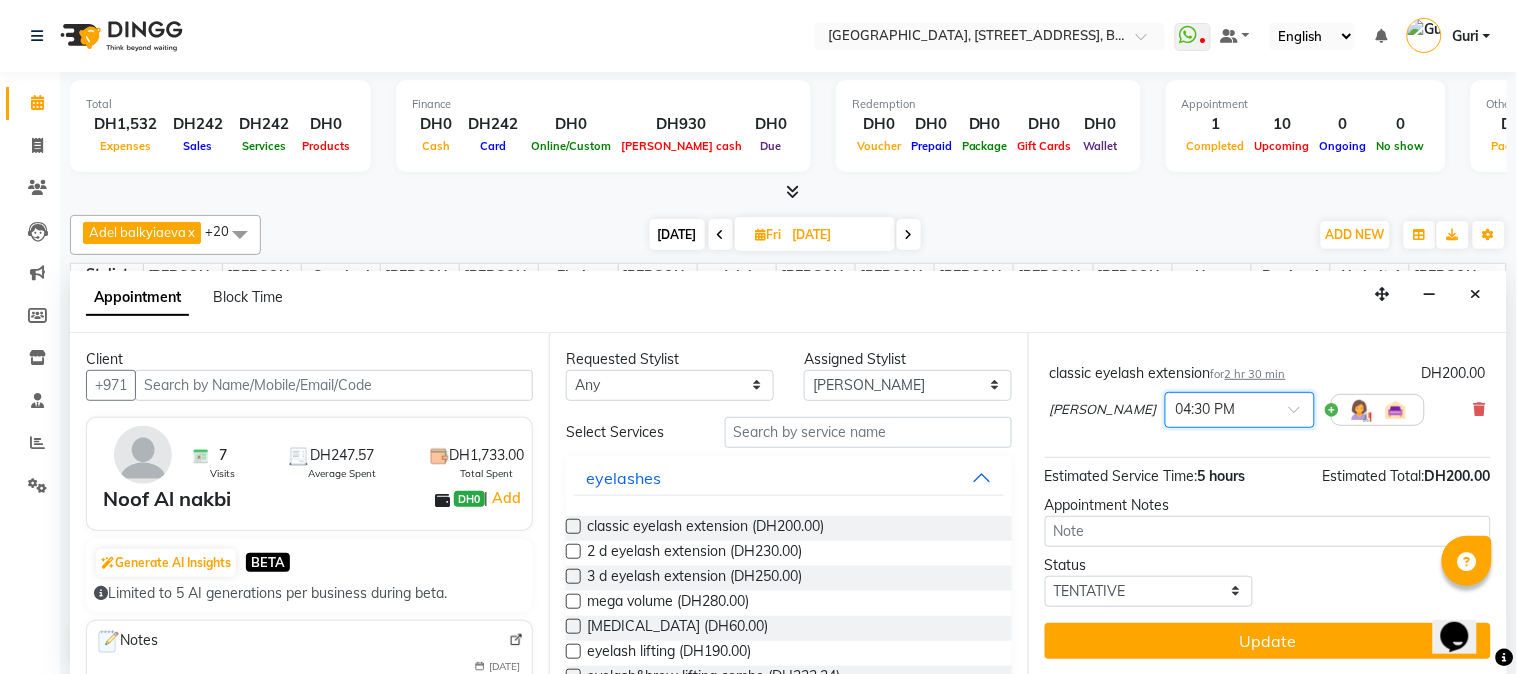 scroll, scrollTop: 146, scrollLeft: 0, axis: vertical 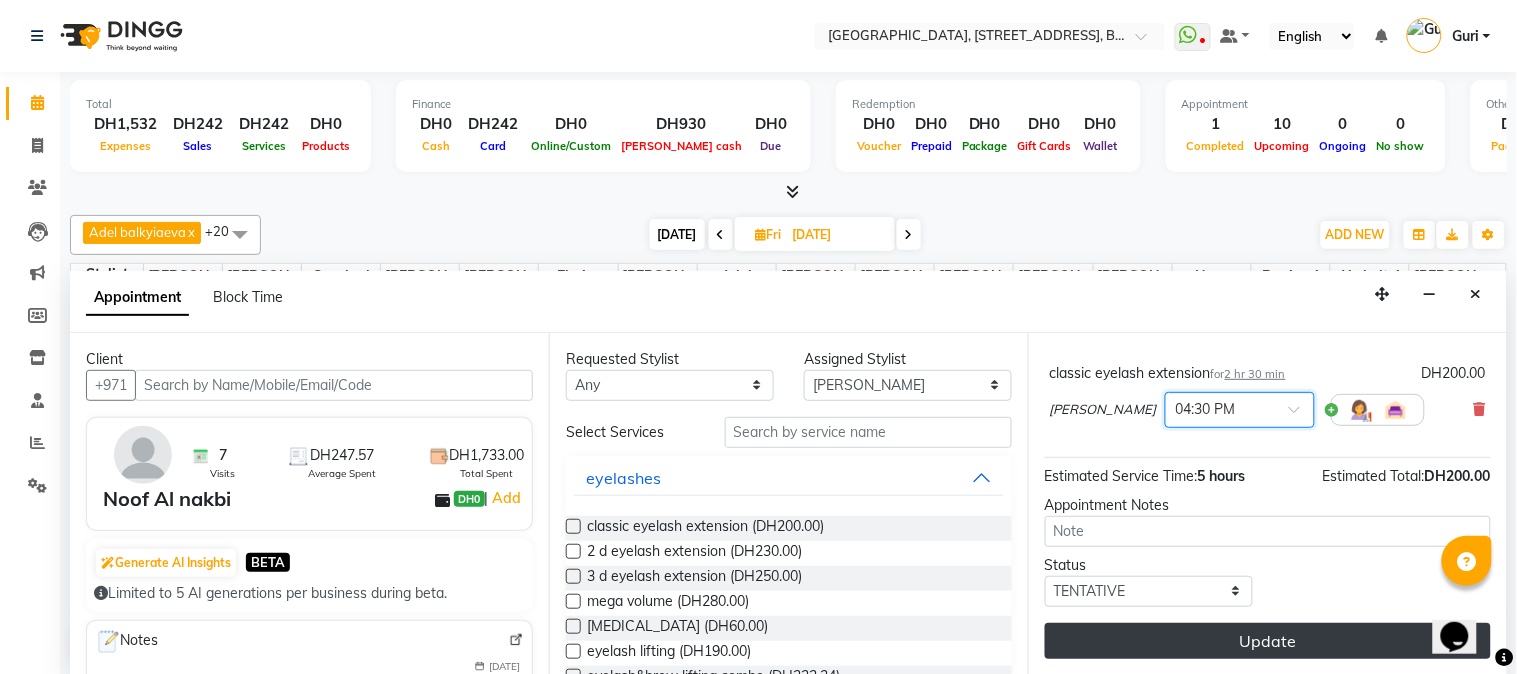 click on "Update" at bounding box center [1268, 641] 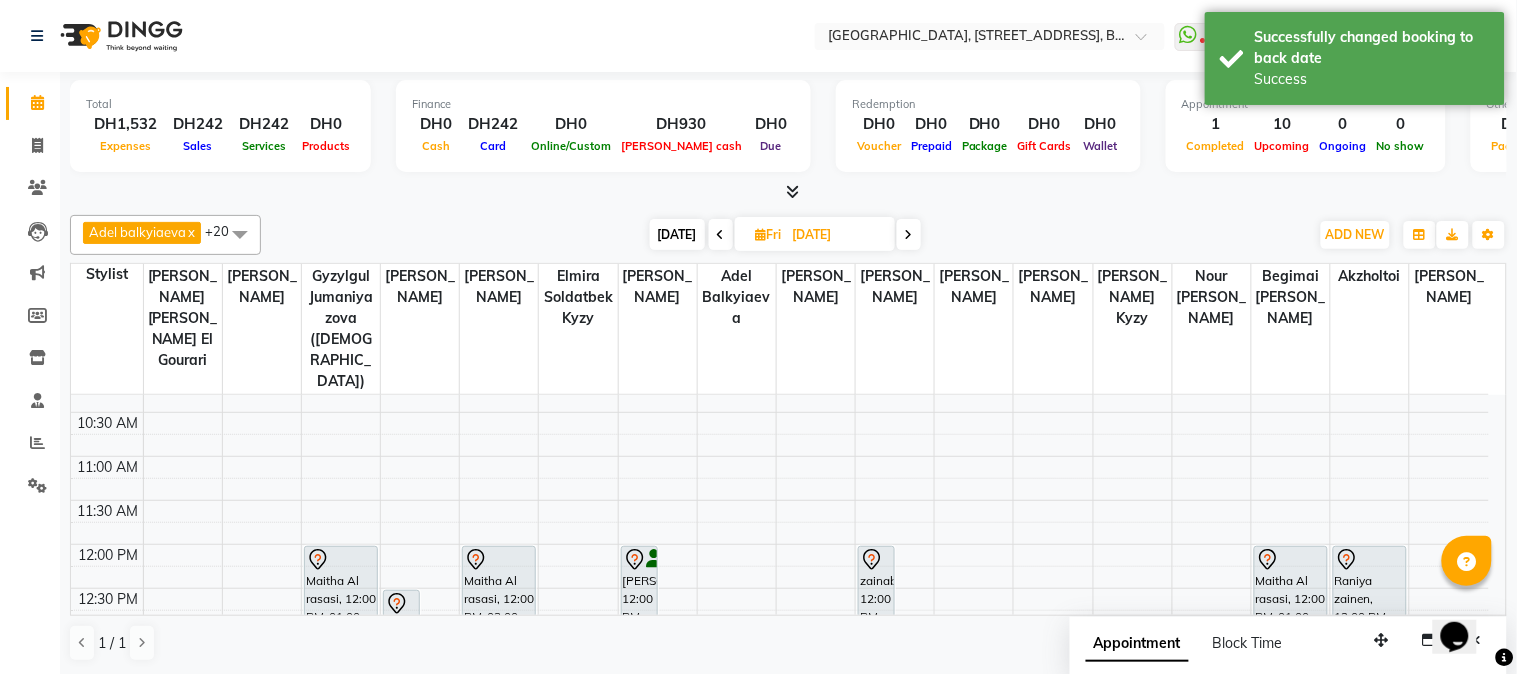 scroll, scrollTop: 0, scrollLeft: 0, axis: both 